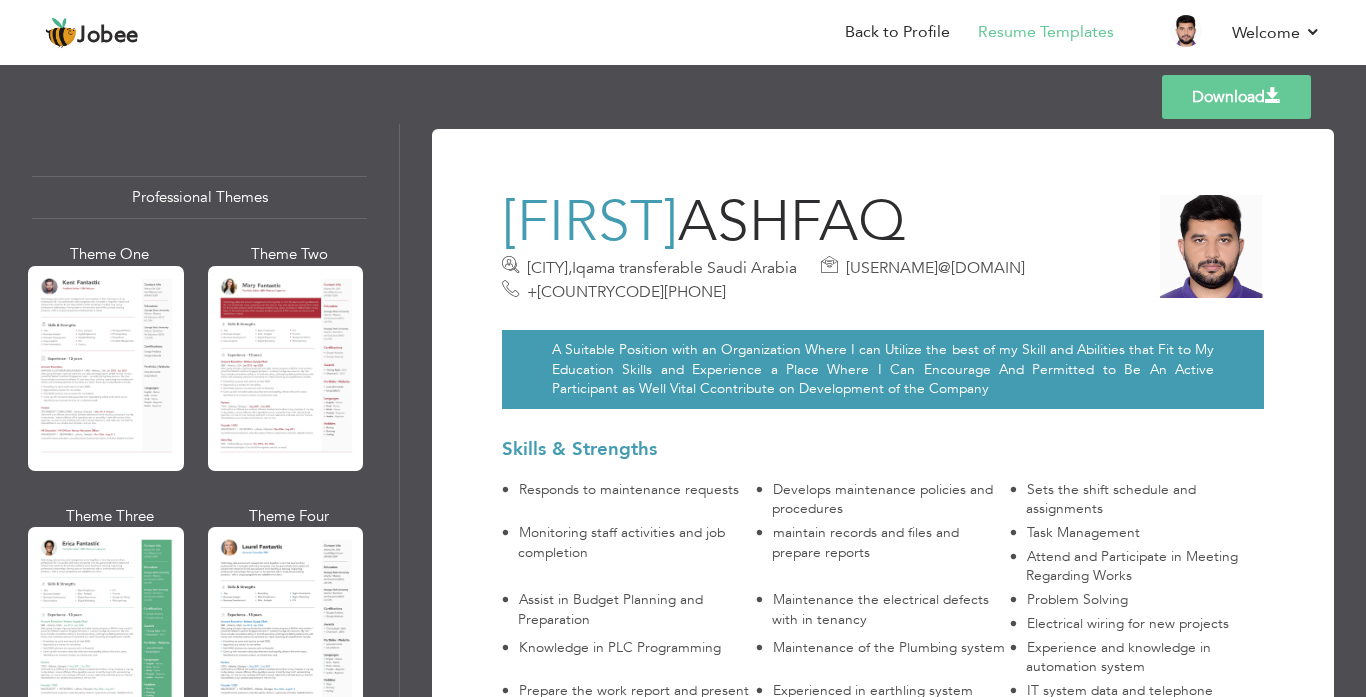 scroll, scrollTop: 0, scrollLeft: 0, axis: both 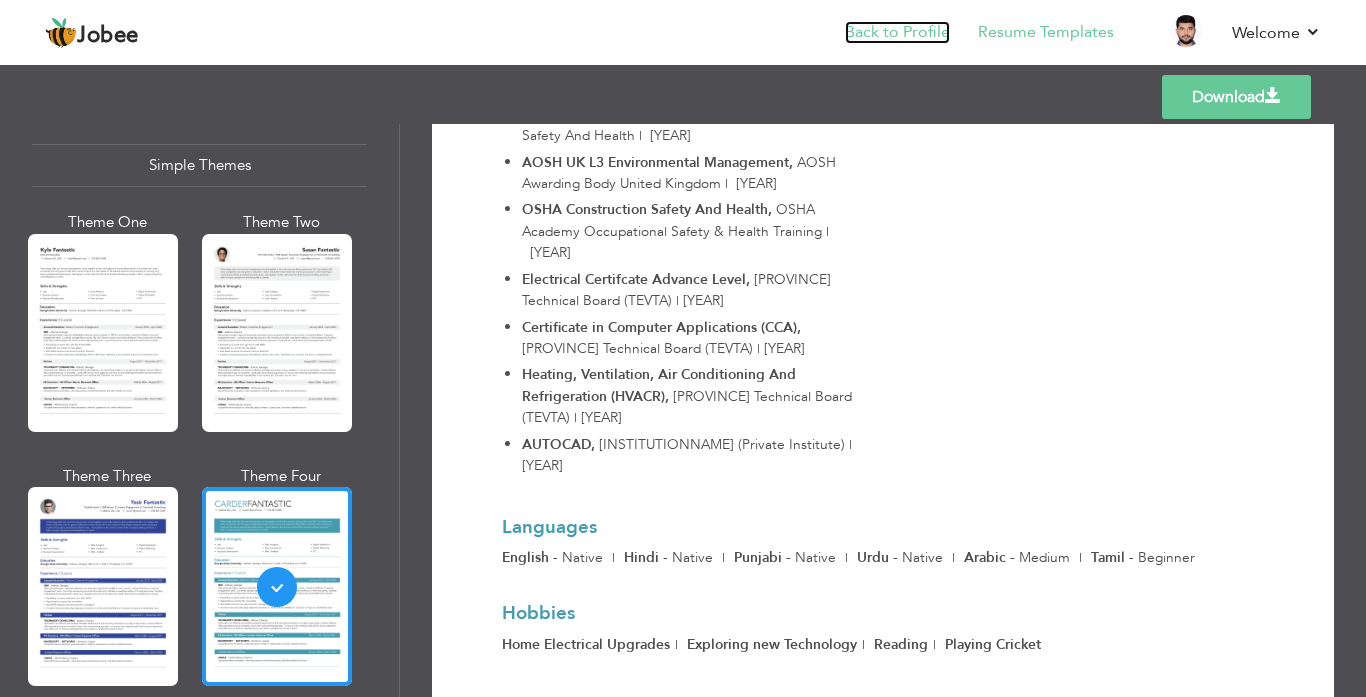 click on "Back to Profile" at bounding box center [897, 32] 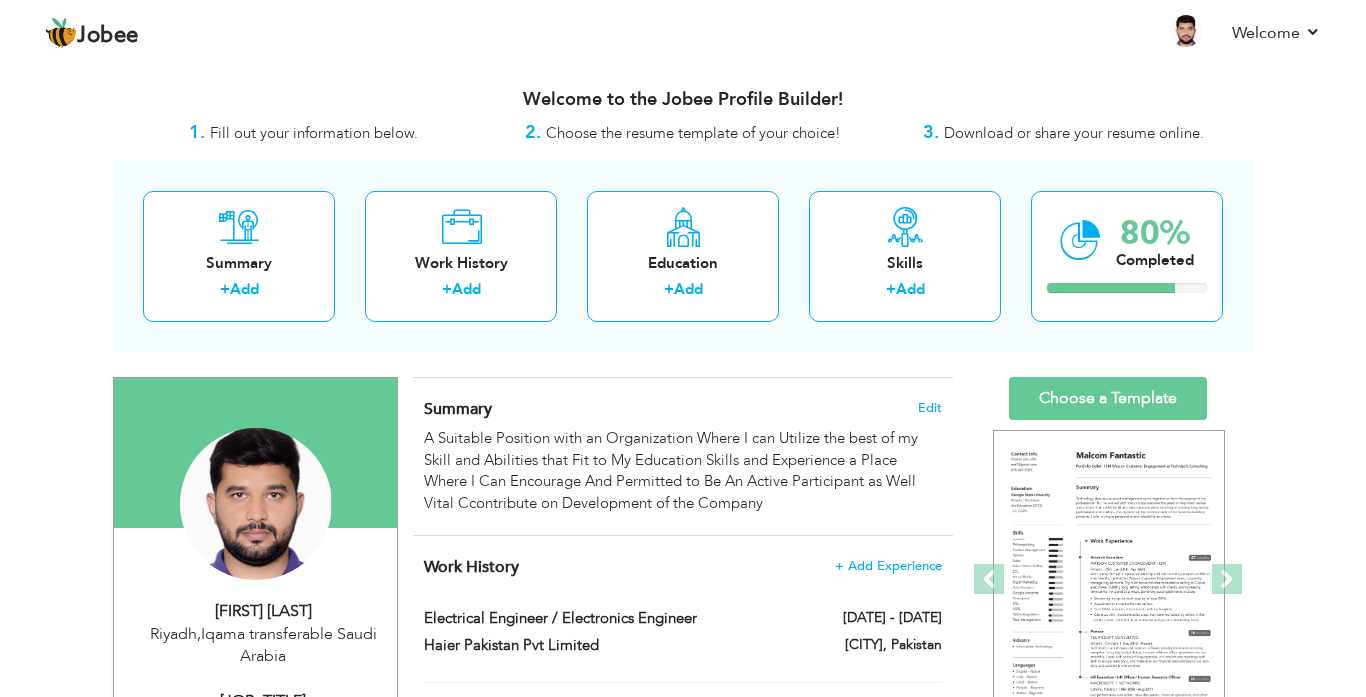 scroll, scrollTop: 0, scrollLeft: 0, axis: both 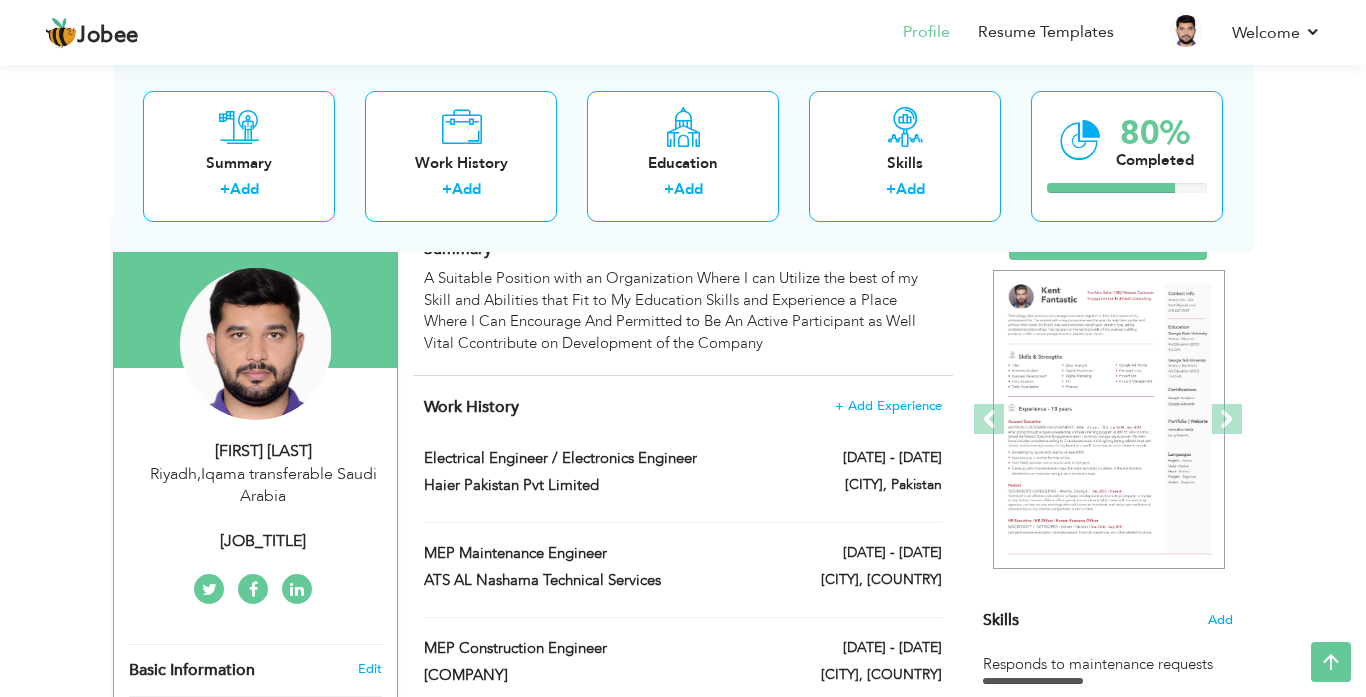 click at bounding box center [297, 590] 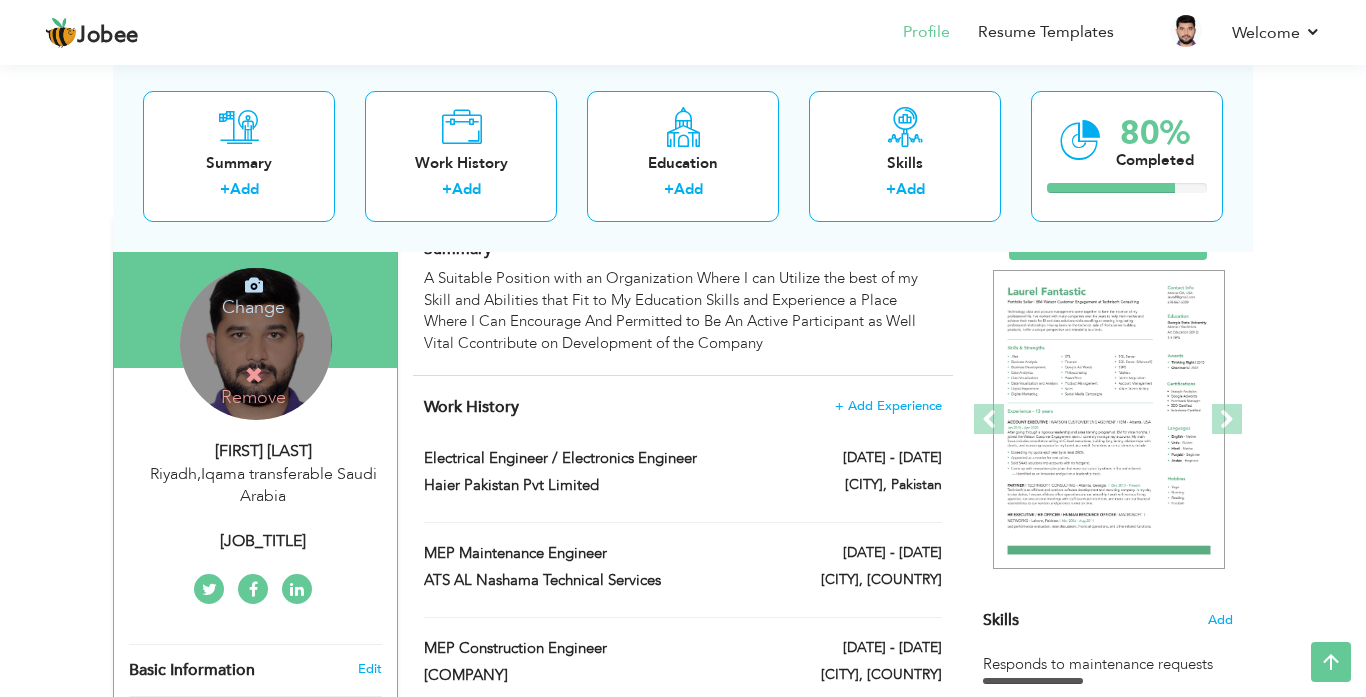click on "Remove" at bounding box center [254, 386] 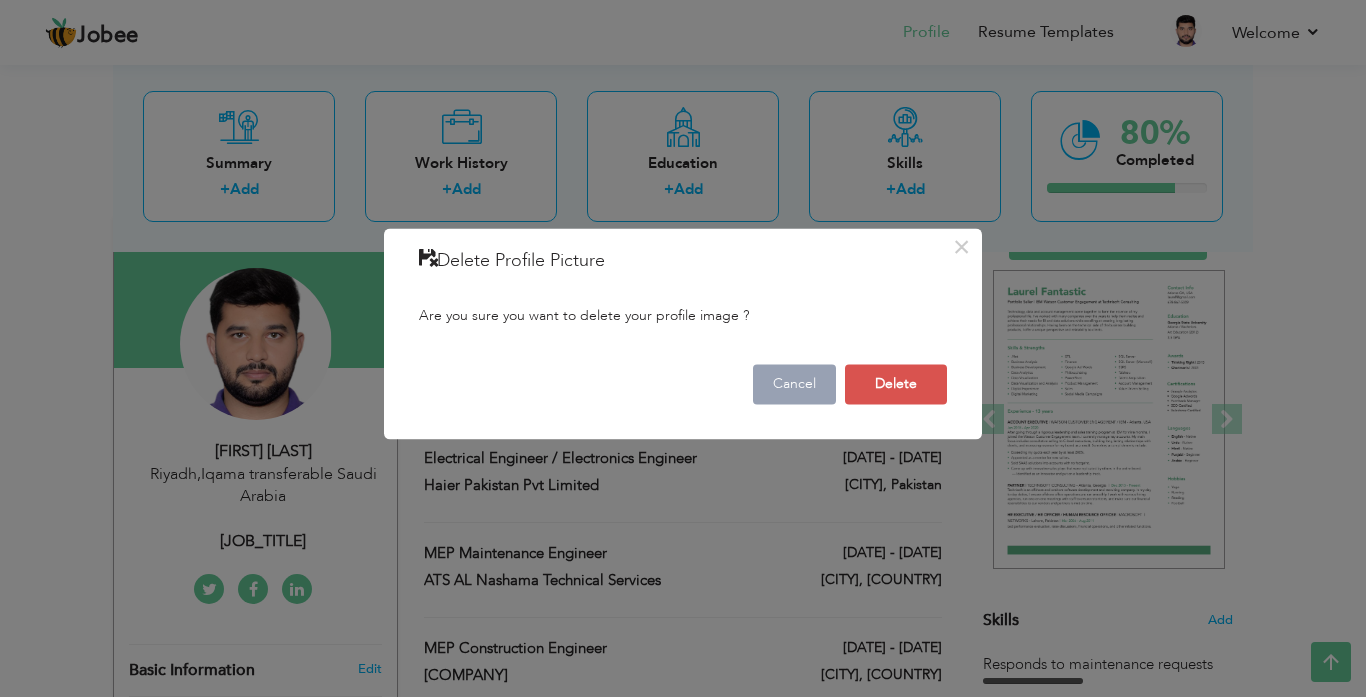 click on "Cancel" at bounding box center (794, 384) 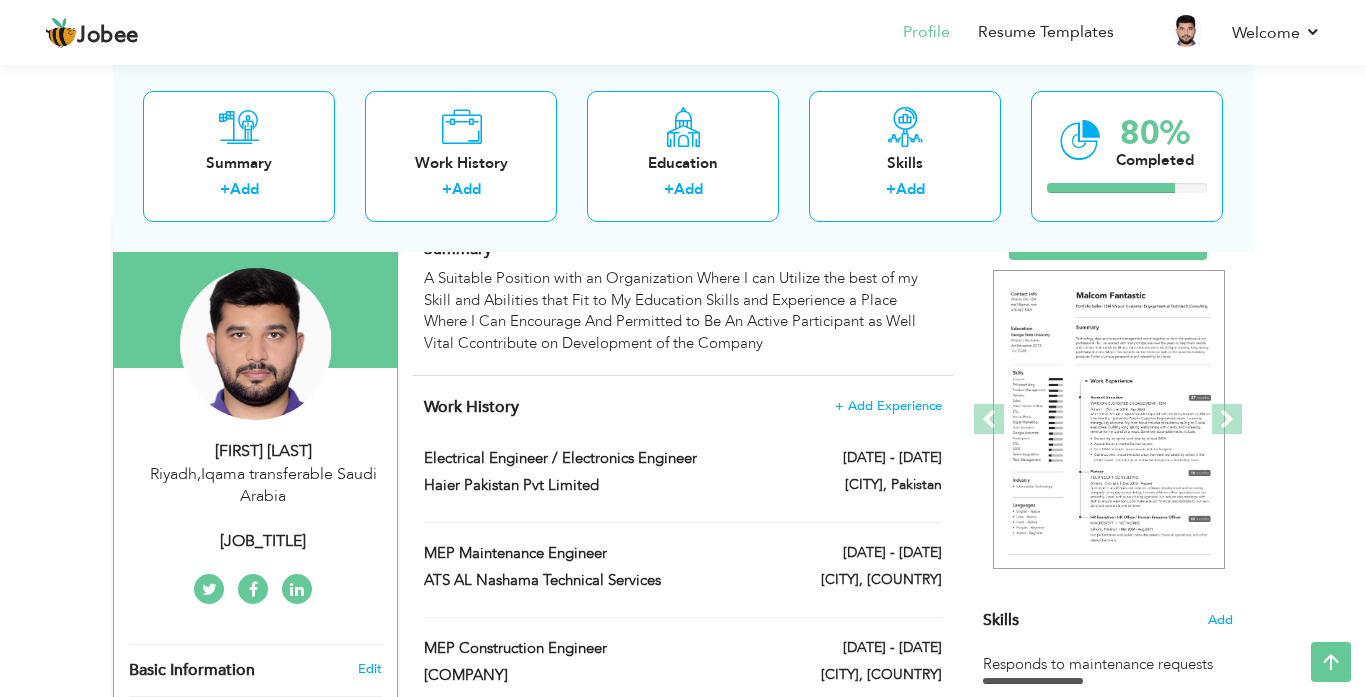 click on "[JOB_TITLE]" at bounding box center [263, 541] 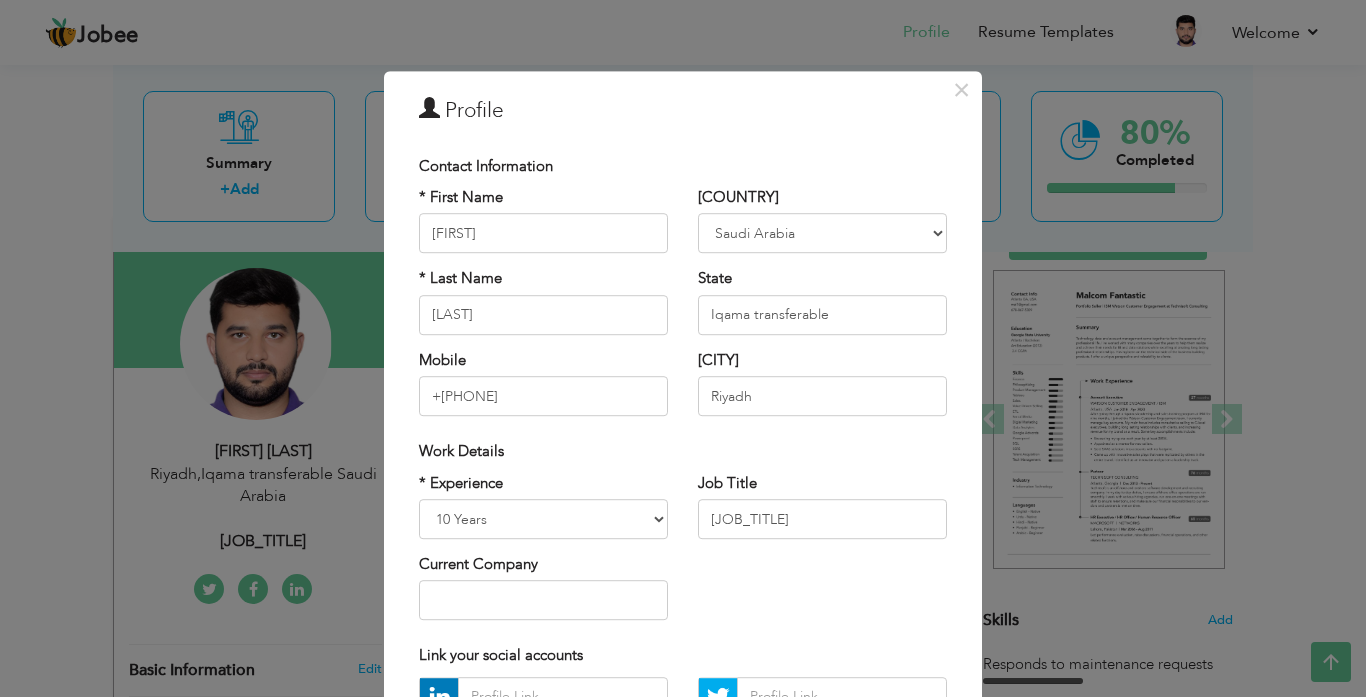 click on "* Experience Entry Level Less than 1 Year 1 Year 2 Years 3 Years 4 Years 5 Years 6 Years 7 Years 8 Years 9 Years 10 Years 11 Years 12 Years 13 Years 14 Years 15 Years 16 Years 17 Years 18 Years 19 Years 20 Years 21 Years 22 Years 23 Years 24 Years 25 Years 26 Years 27 Years 28 Years 29 Years 30 Years 31 Years 32 Years 33 Years 34 Years 35 Years More than 35 Years Current Company Job Title" at bounding box center [683, 554] 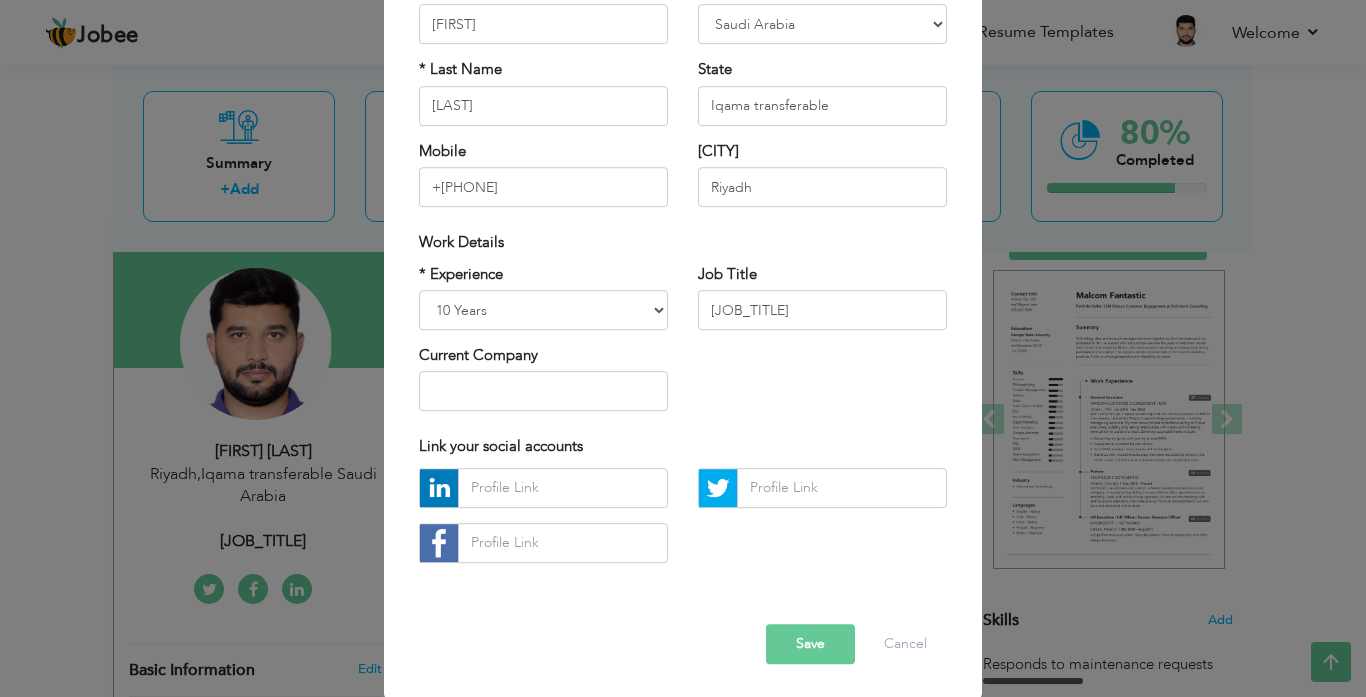 scroll, scrollTop: 211, scrollLeft: 0, axis: vertical 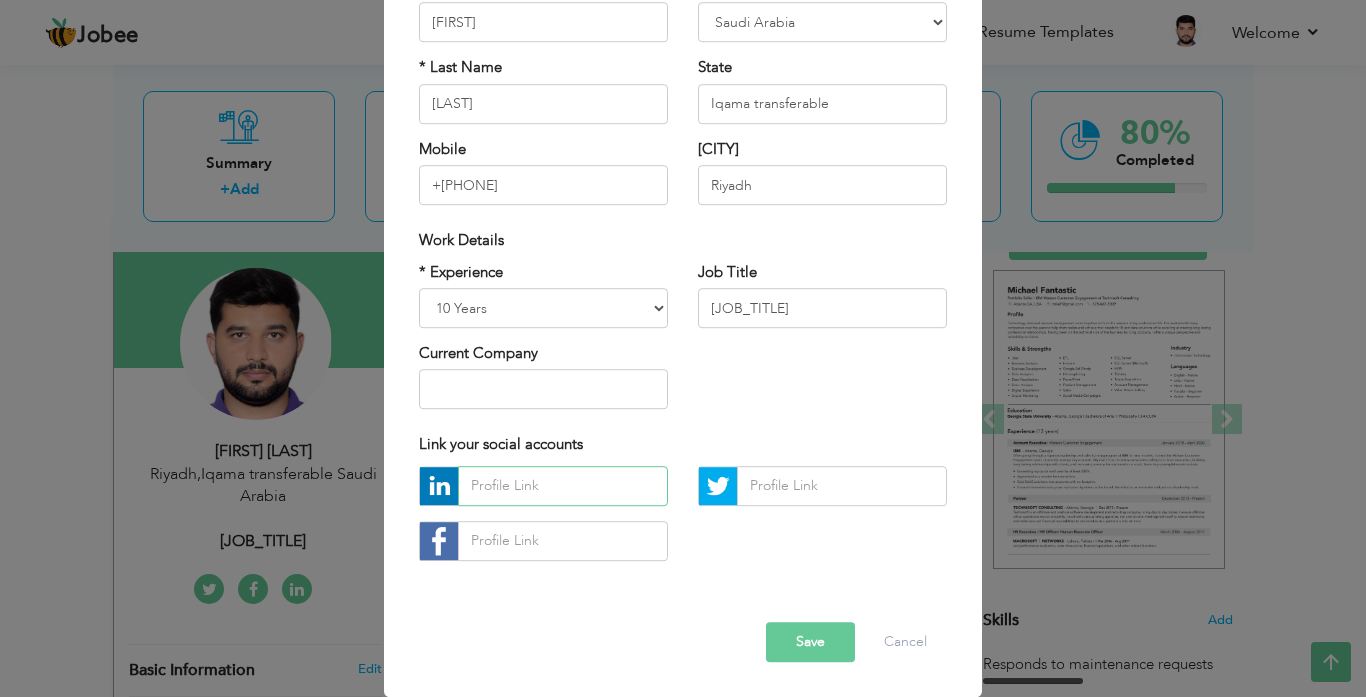 click at bounding box center [563, 486] 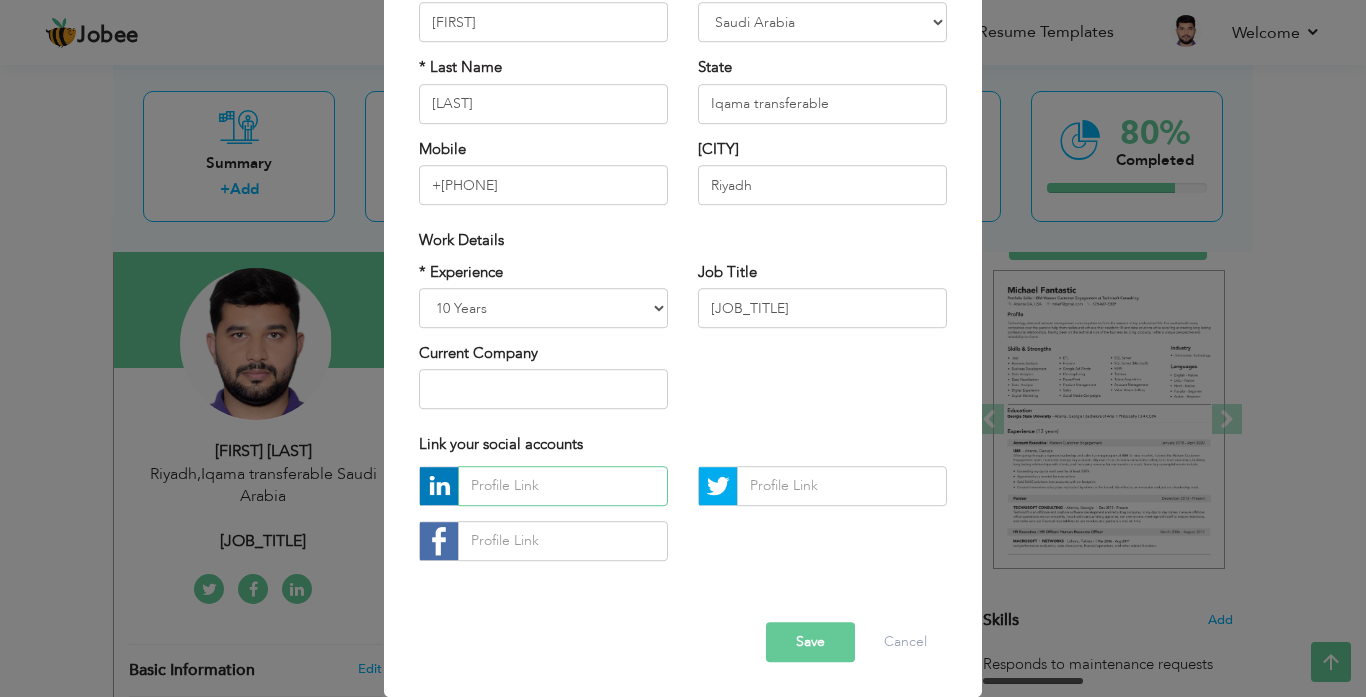 paste on "https://www.linkedin.com/public-profile/settings?trk=d_flagship3_profile_self_view_public_profile" 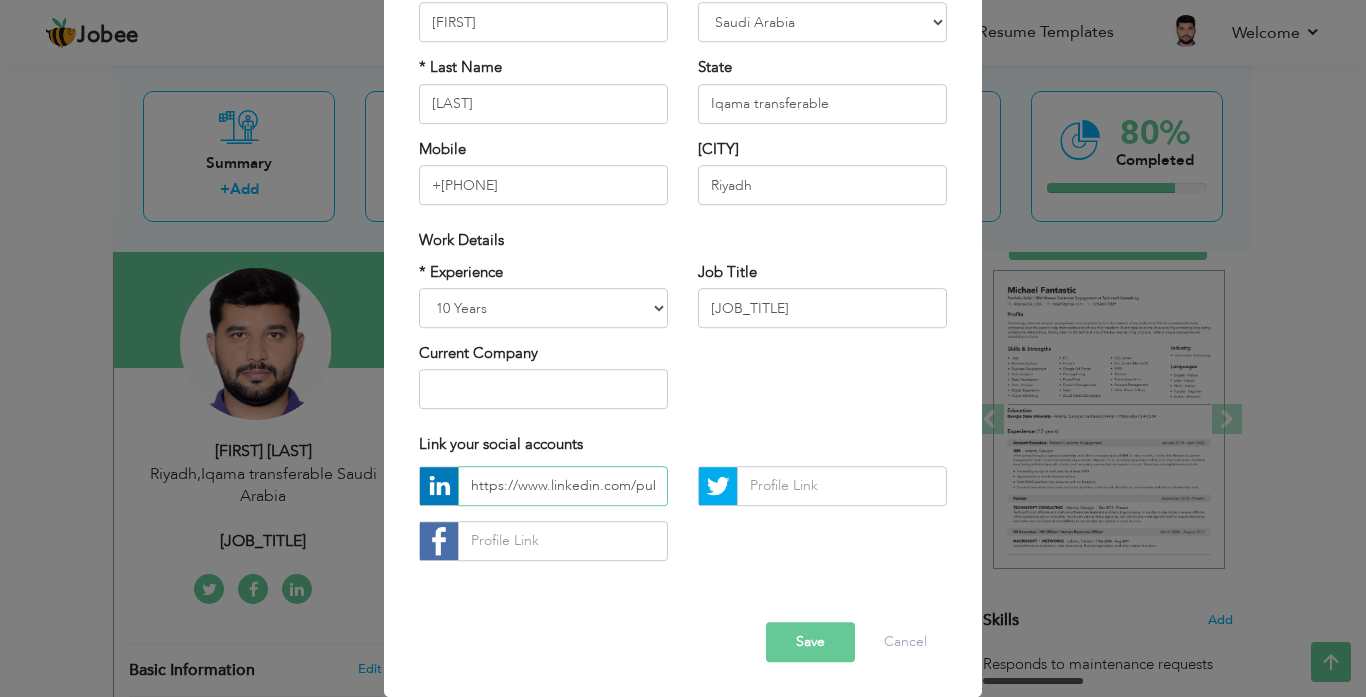 scroll, scrollTop: 0, scrollLeft: 421, axis: horizontal 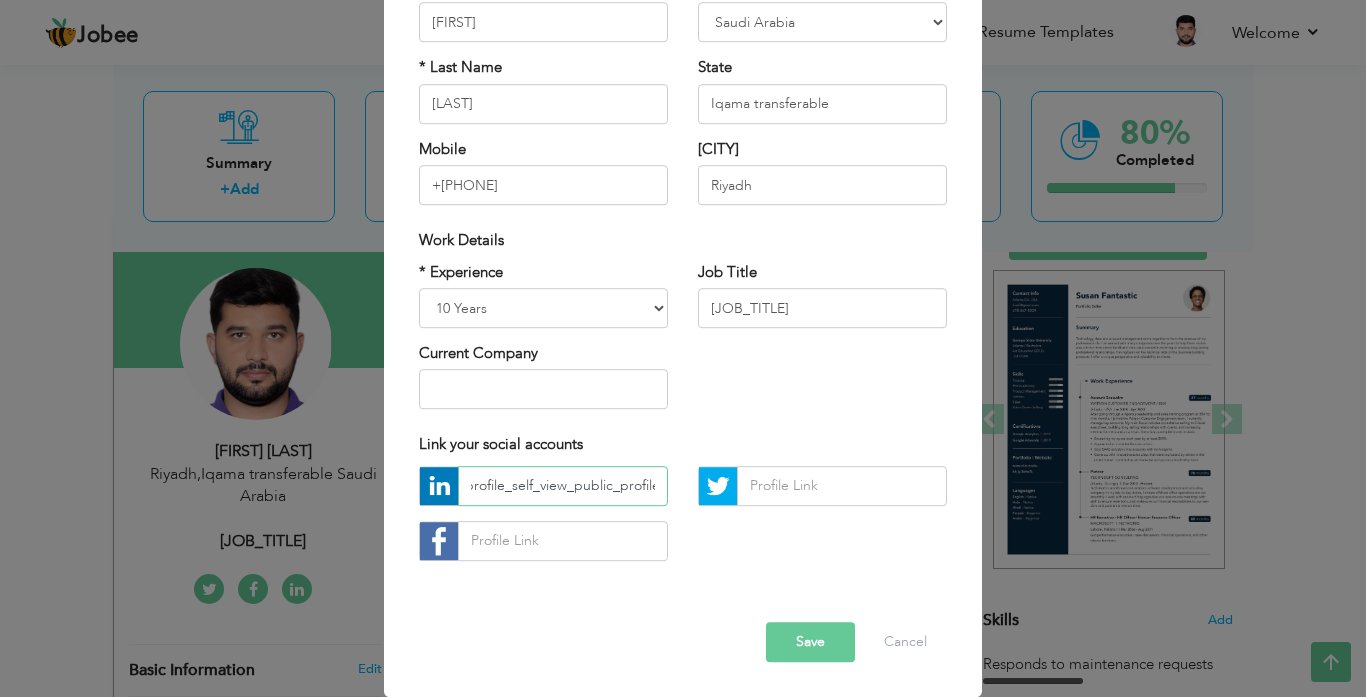 type on "https://www.linkedin.com/public-profile/settings?trk=d_flagship3_profile_self_view_public_profile" 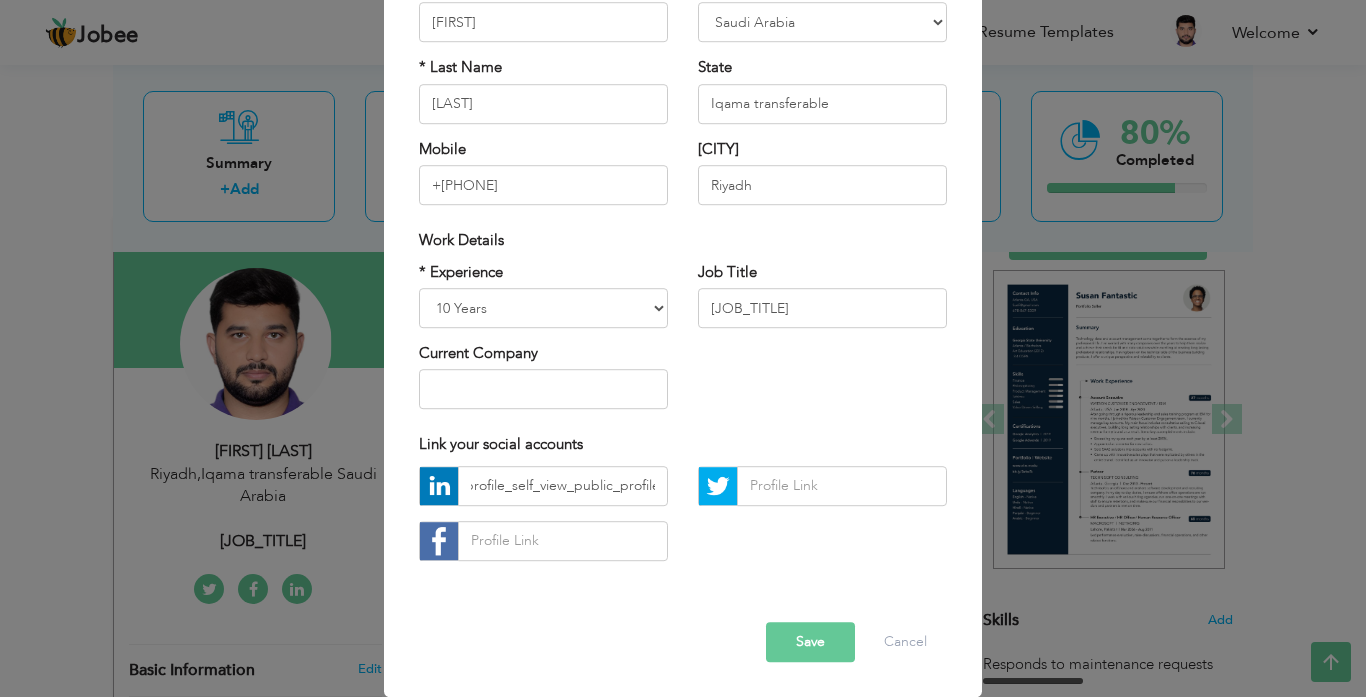 click on "Save" at bounding box center (810, 642) 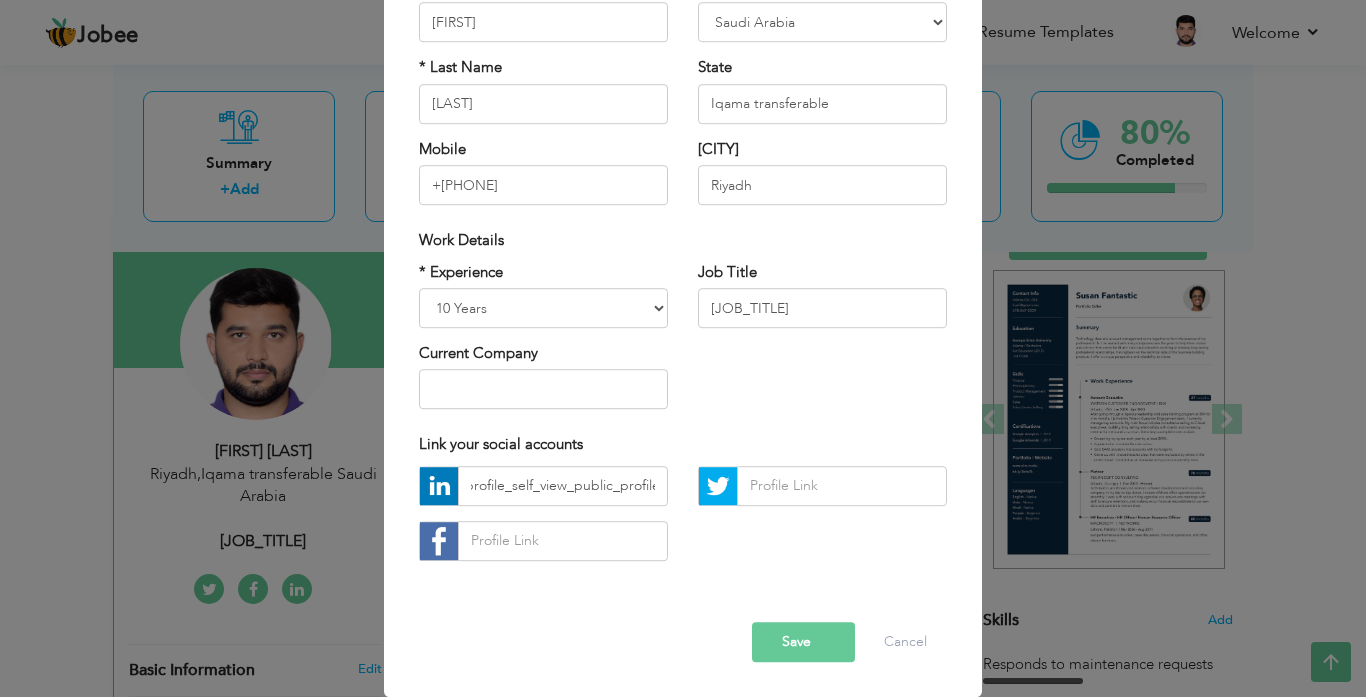 scroll, scrollTop: 0, scrollLeft: 0, axis: both 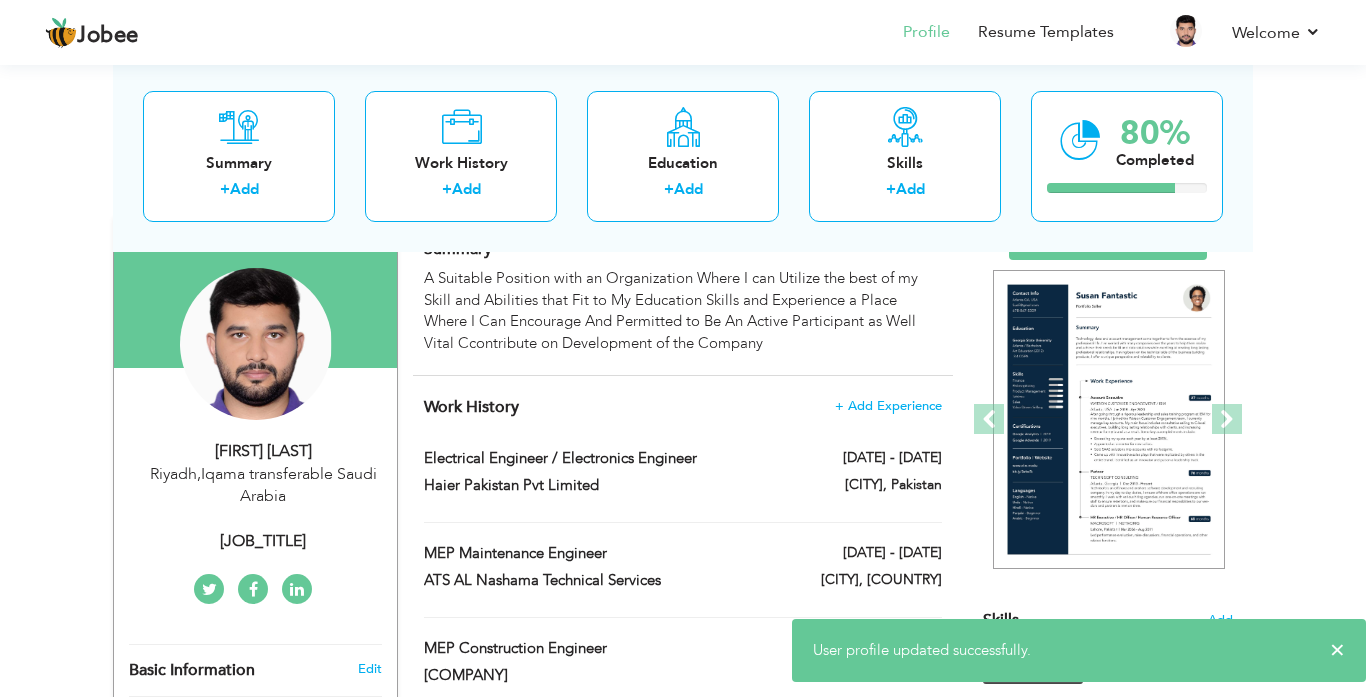 click at bounding box center [253, 589] 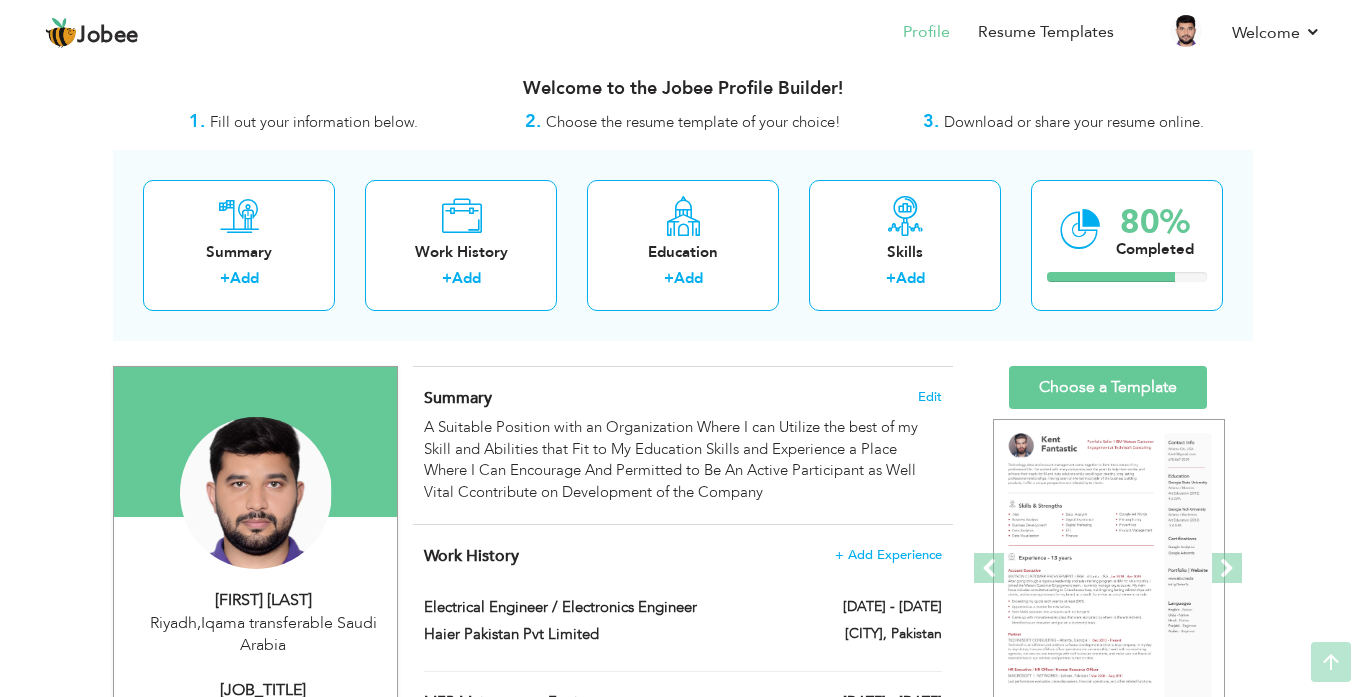 scroll, scrollTop: 0, scrollLeft: 0, axis: both 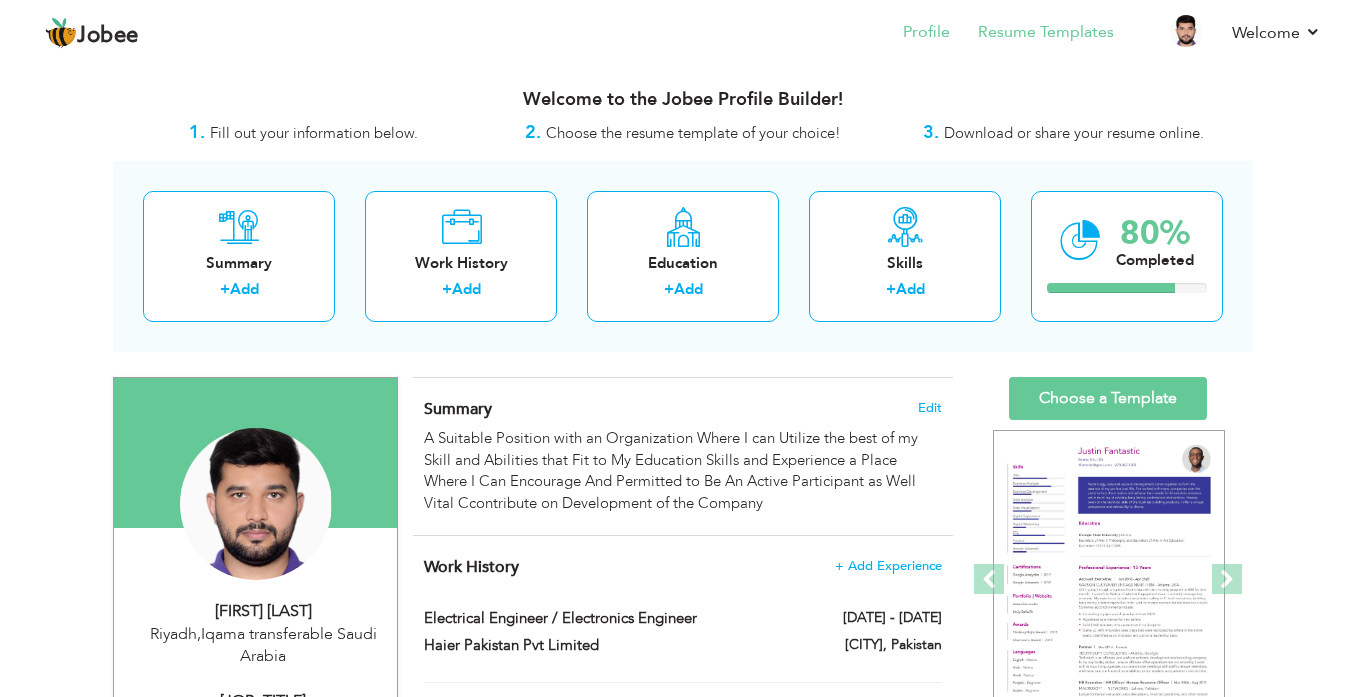click on "Resume Templates" at bounding box center [1032, 34] 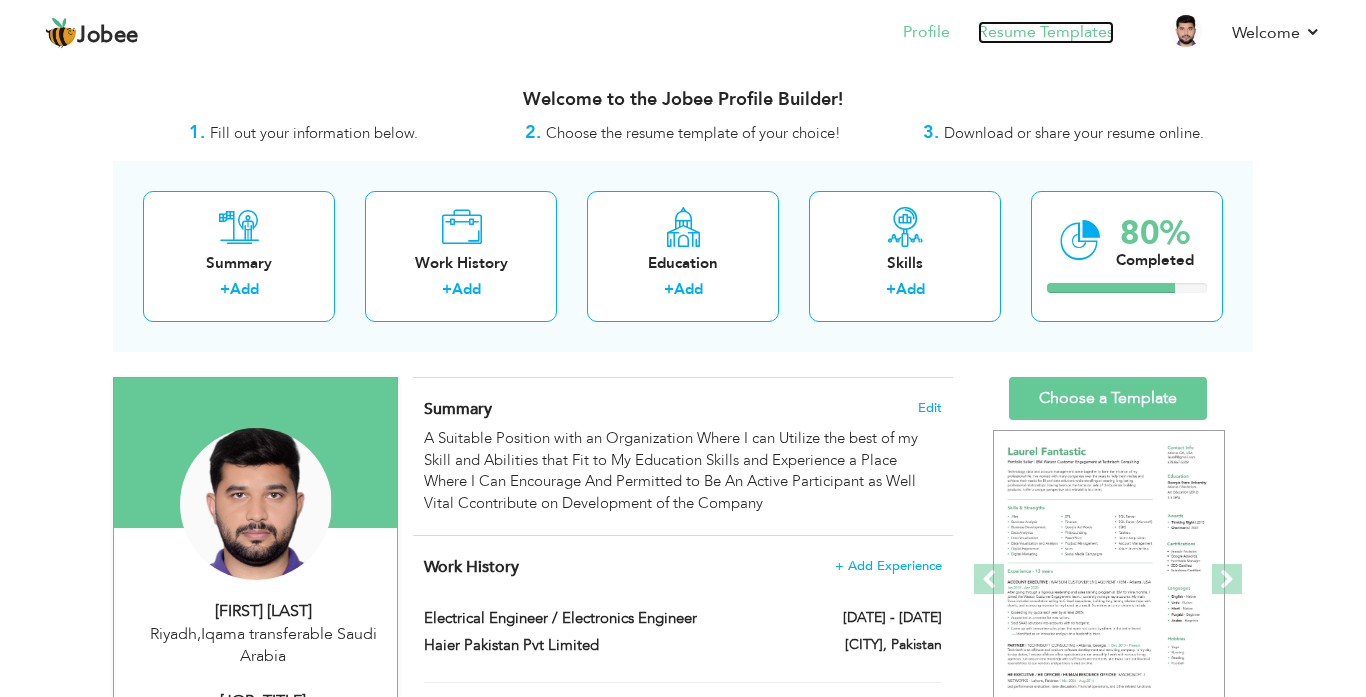 click on "Resume Templates" at bounding box center [1046, 32] 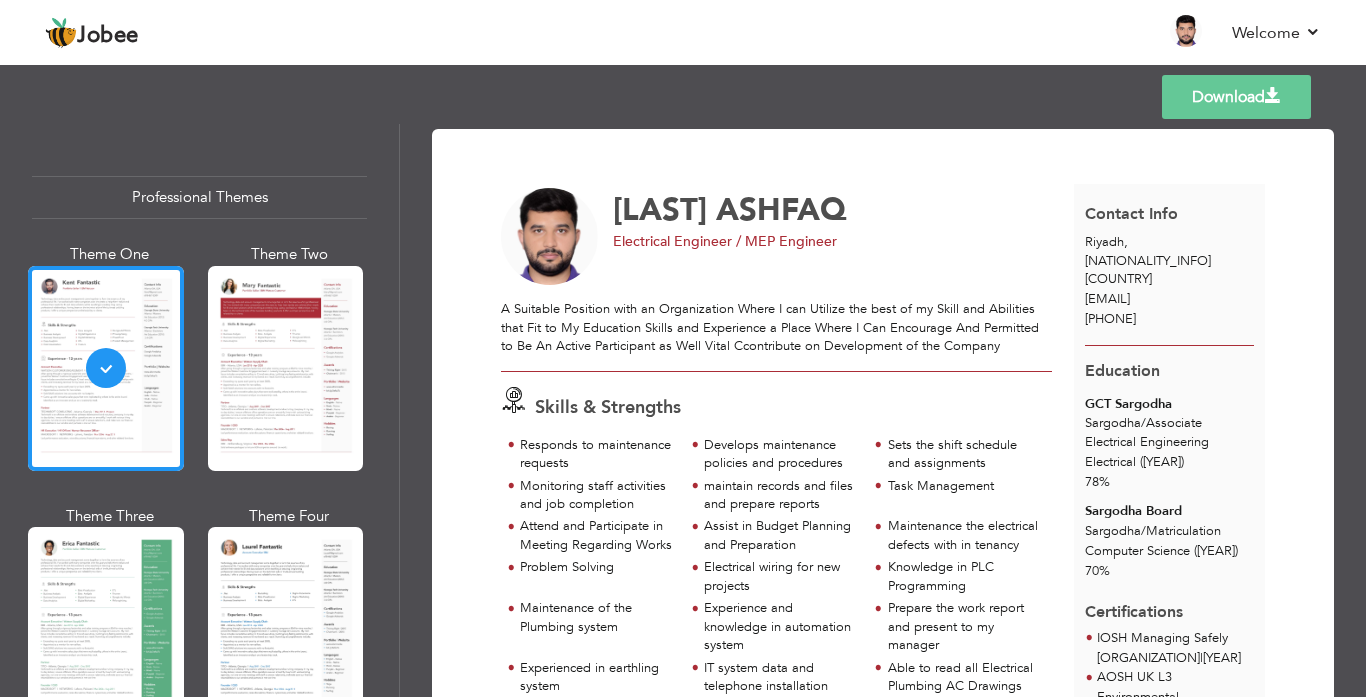 scroll, scrollTop: 0, scrollLeft: 0, axis: both 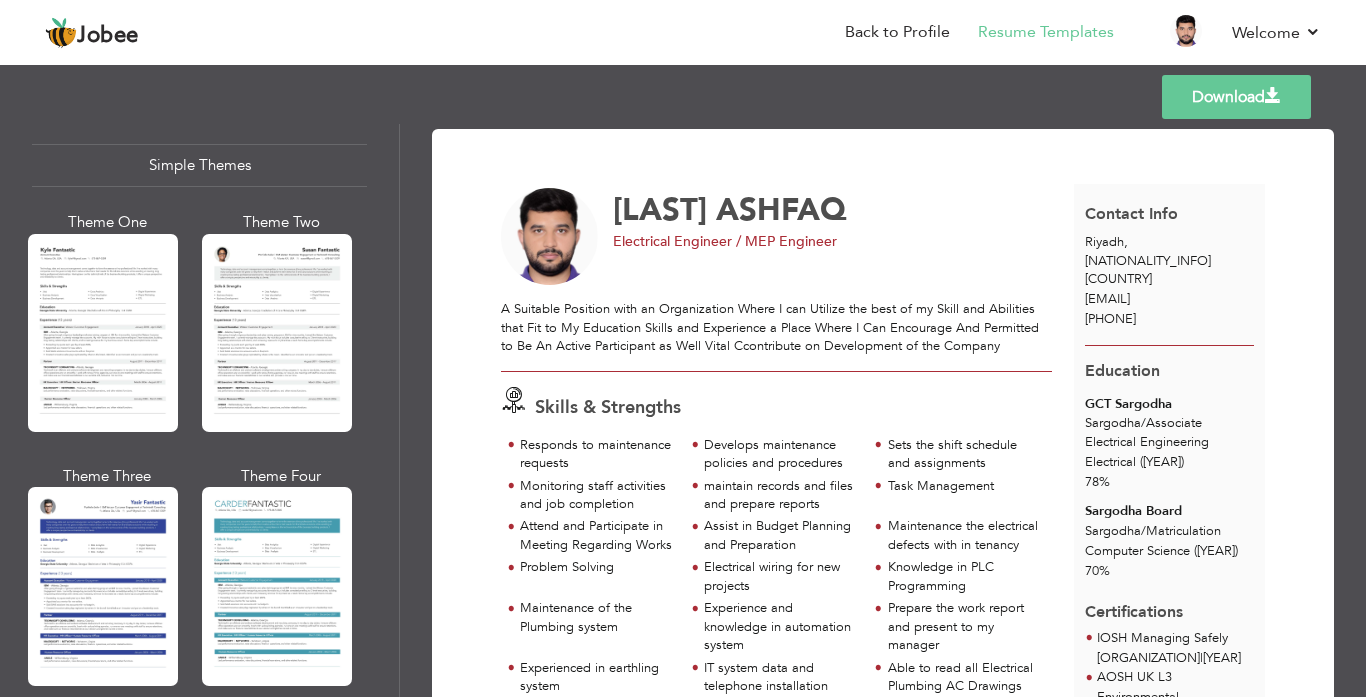 click on "Professional Themes
Theme One
Theme Two
Theme Three
Theme Four" at bounding box center [683, 410] 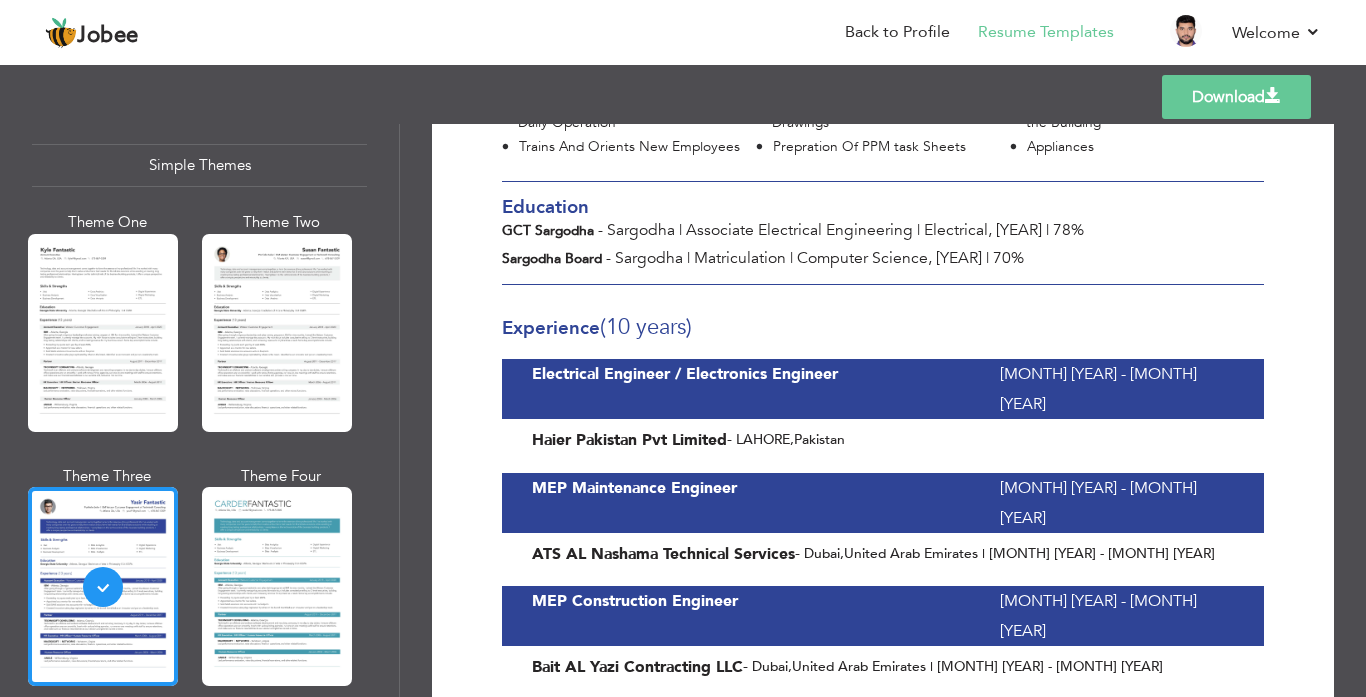 scroll, scrollTop: 1512, scrollLeft: 0, axis: vertical 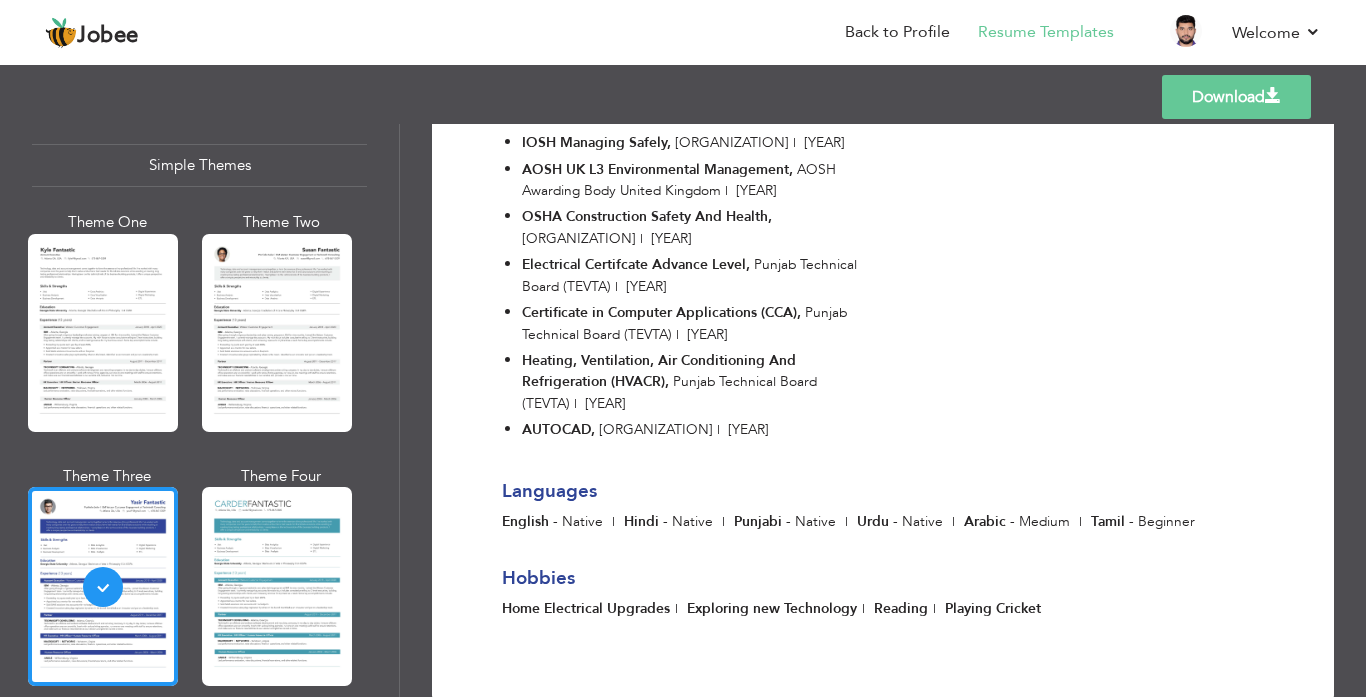 click on "Certifications
IOSH Managing Safely ,
Institution Of Occupational Safety And Health
|  2024
AOSH UK L3 Environmental Management ,
AOSH Awarding Body United Kingdom
|  2024
OSHA Construction Safety And Health ,
OSHA Academy Occupational Safety & Health Training  |  2024" at bounding box center (883, 264) 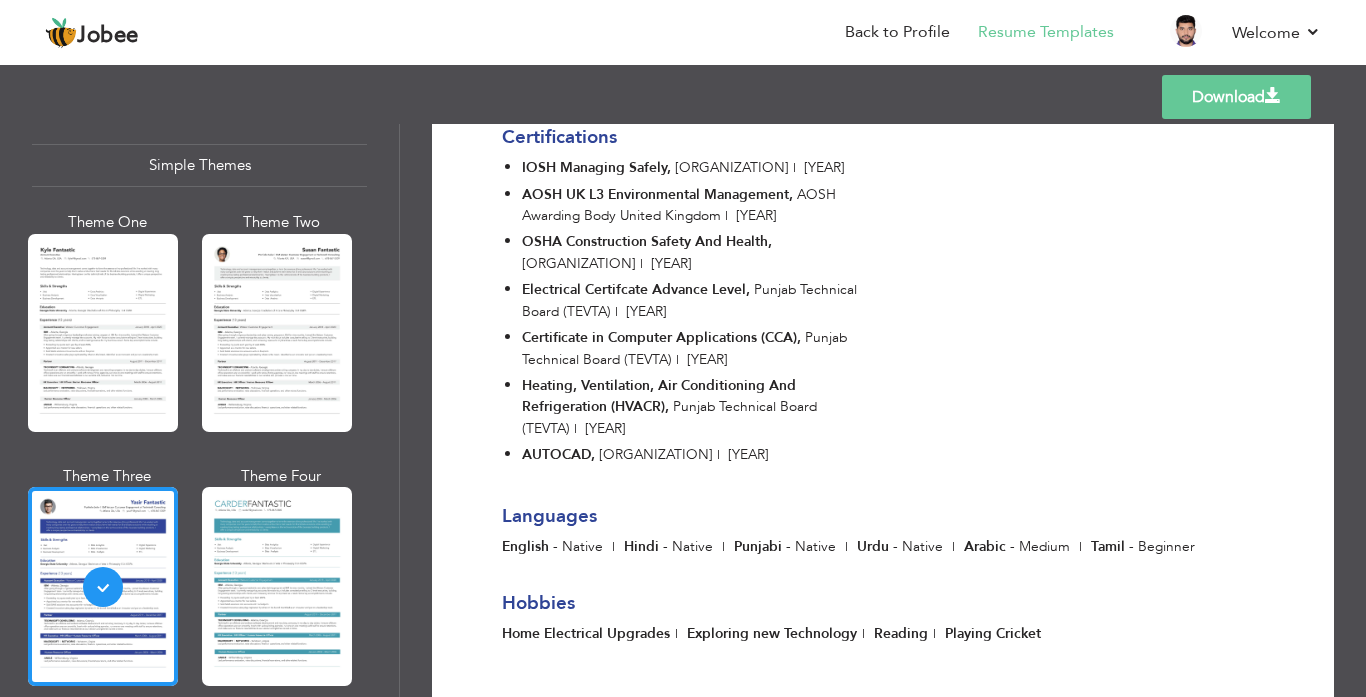 scroll, scrollTop: 1512, scrollLeft: 0, axis: vertical 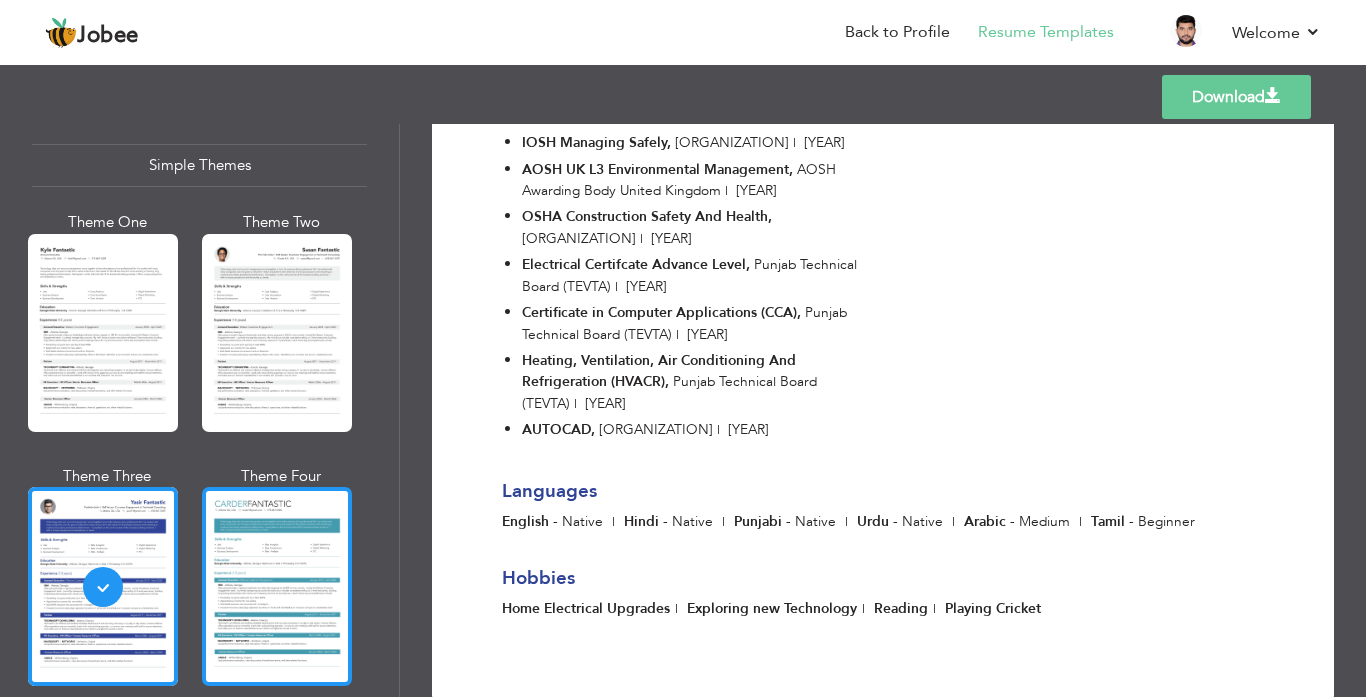 click at bounding box center [277, 586] 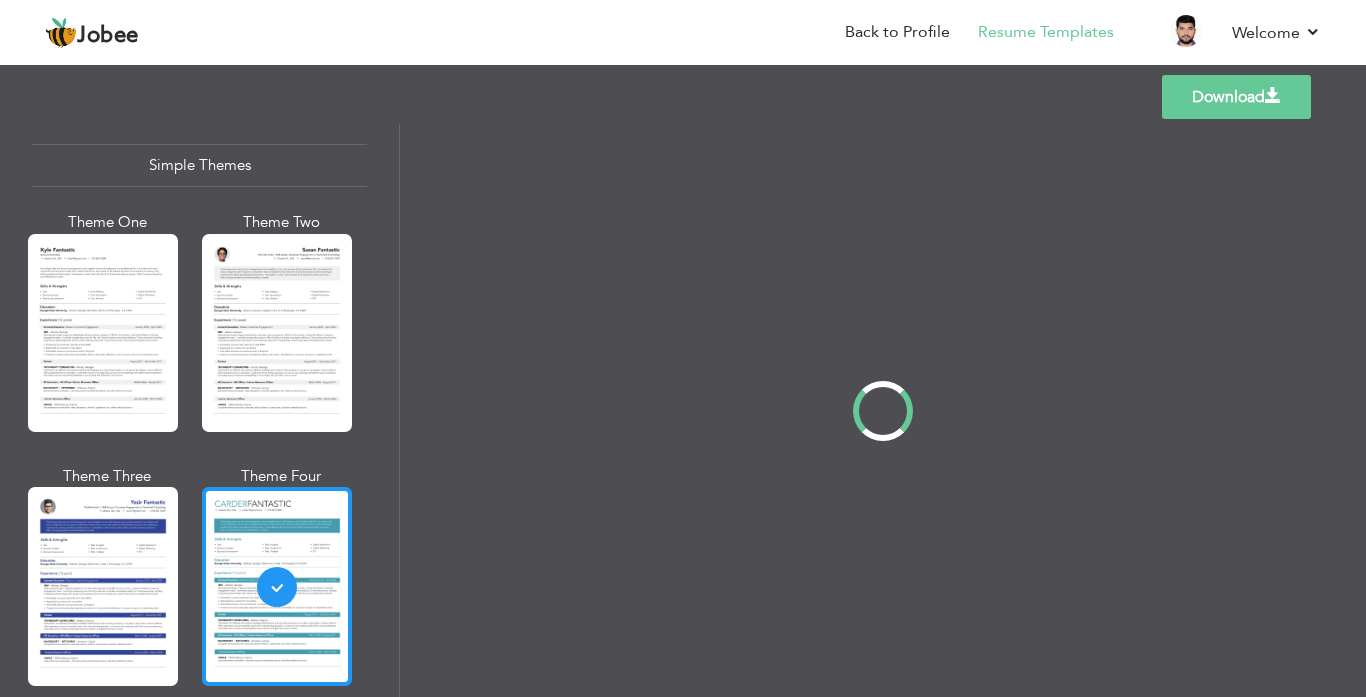 scroll, scrollTop: 0, scrollLeft: 0, axis: both 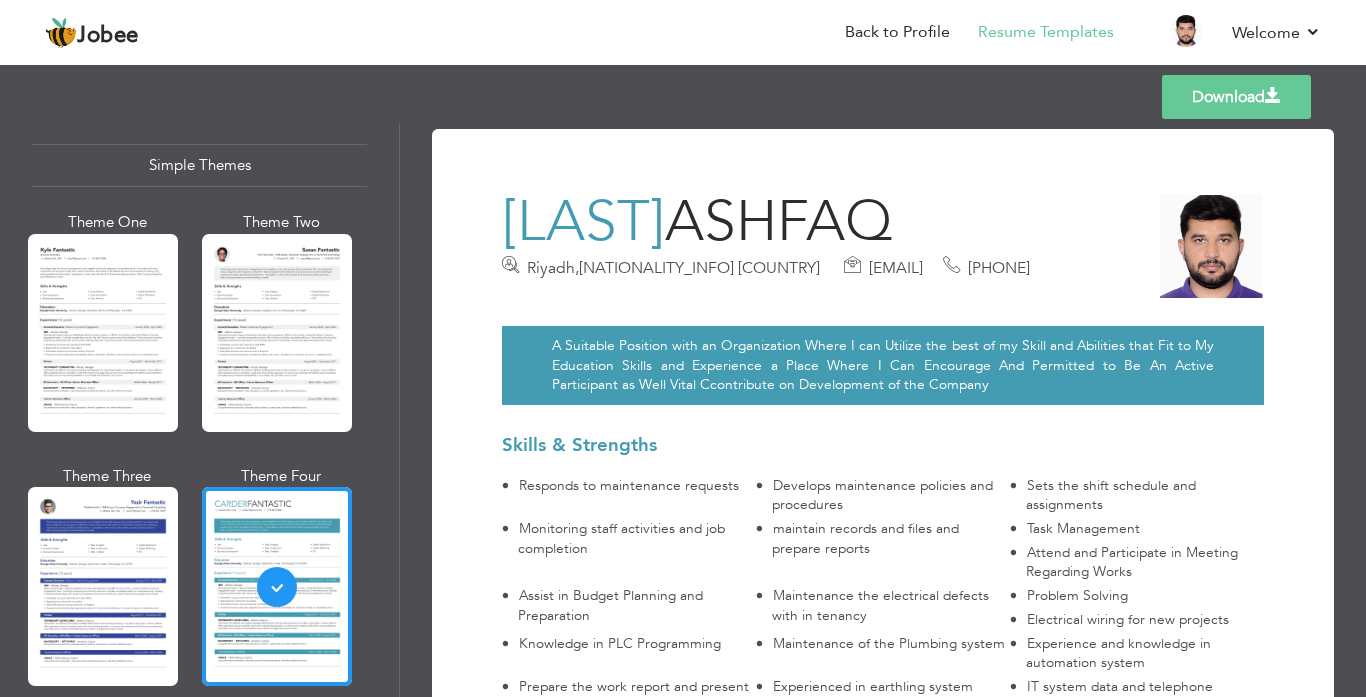 click on "MUHAMMAD ASHFAQ
Riyadh ,  Iqama transferable Saudi Arabia
mashfaq127@gmail.com
+966570675175
A Suitable Position with an Organization Where I can Utilize the best of my Skill and Abilities that Fit to My Education Skills and Experience a Place Where I Can Encourage And Permitted to Be An Active Participant as Well Vital Ccontribute on Development of the Company
Skills & Strengths
Appliances ," at bounding box center (883, 1189) 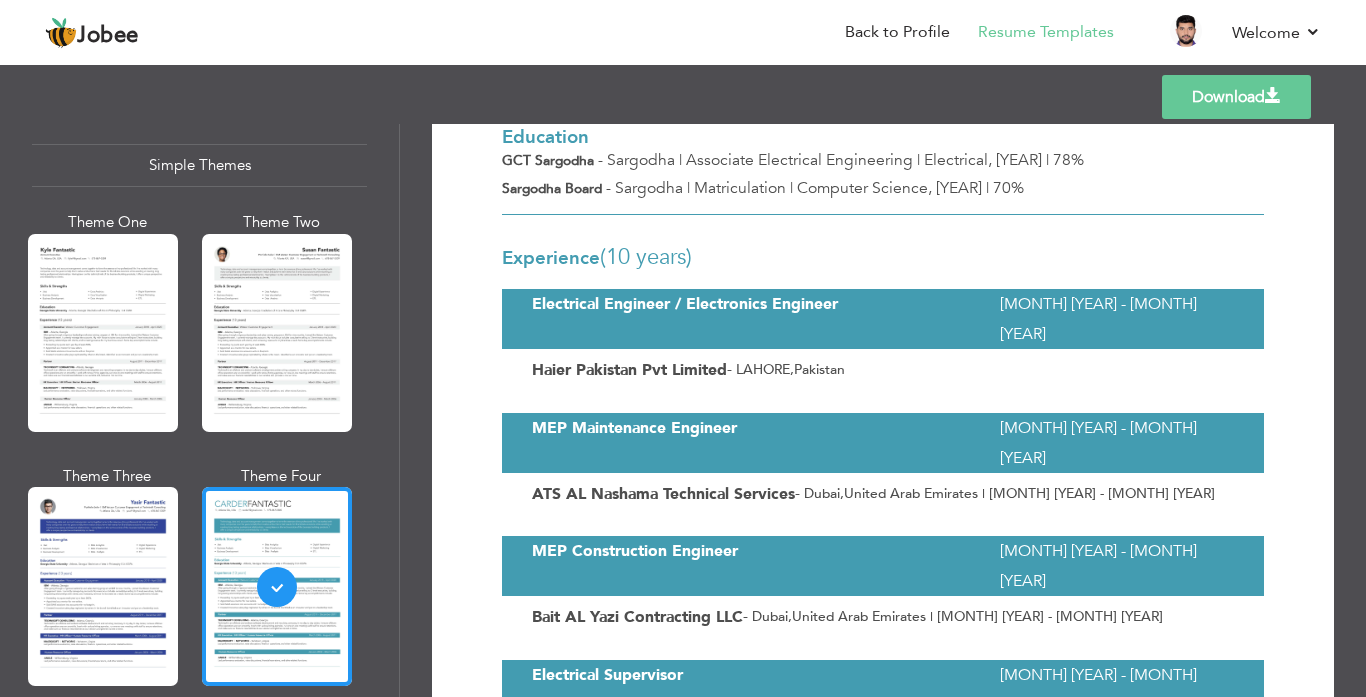 scroll, scrollTop: 771, scrollLeft: 0, axis: vertical 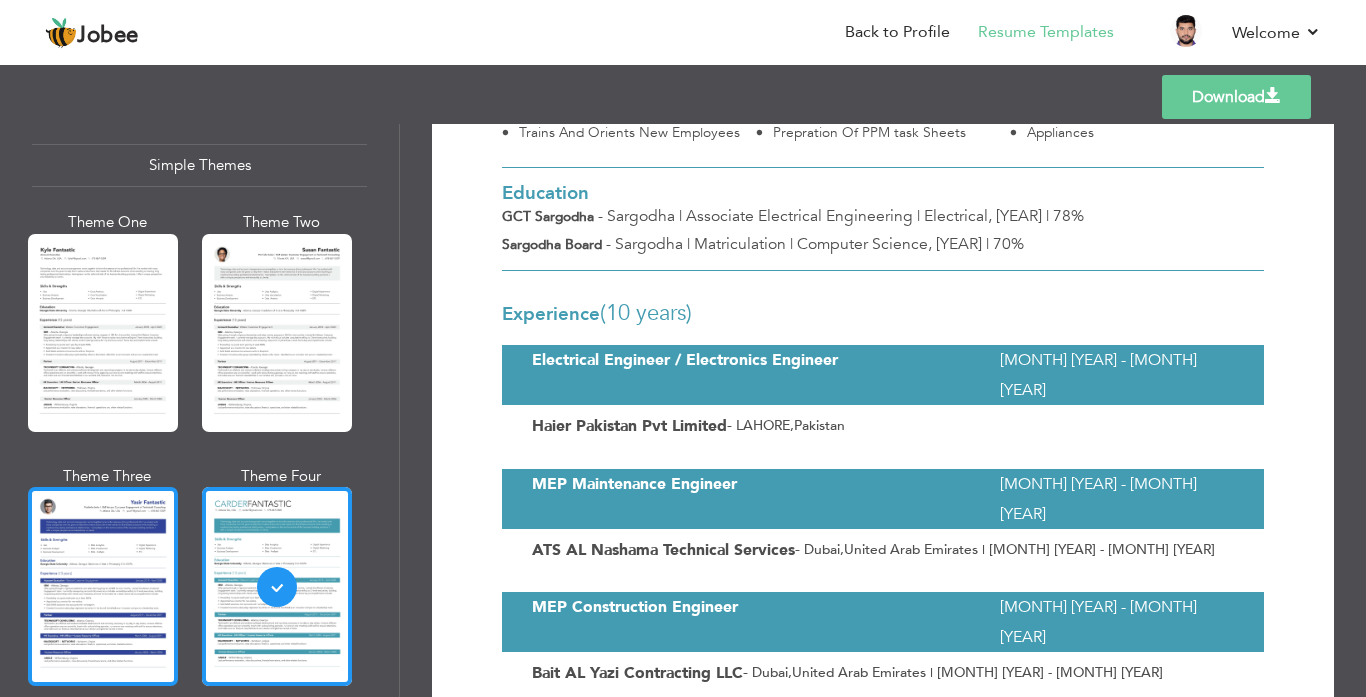 click at bounding box center [103, 586] 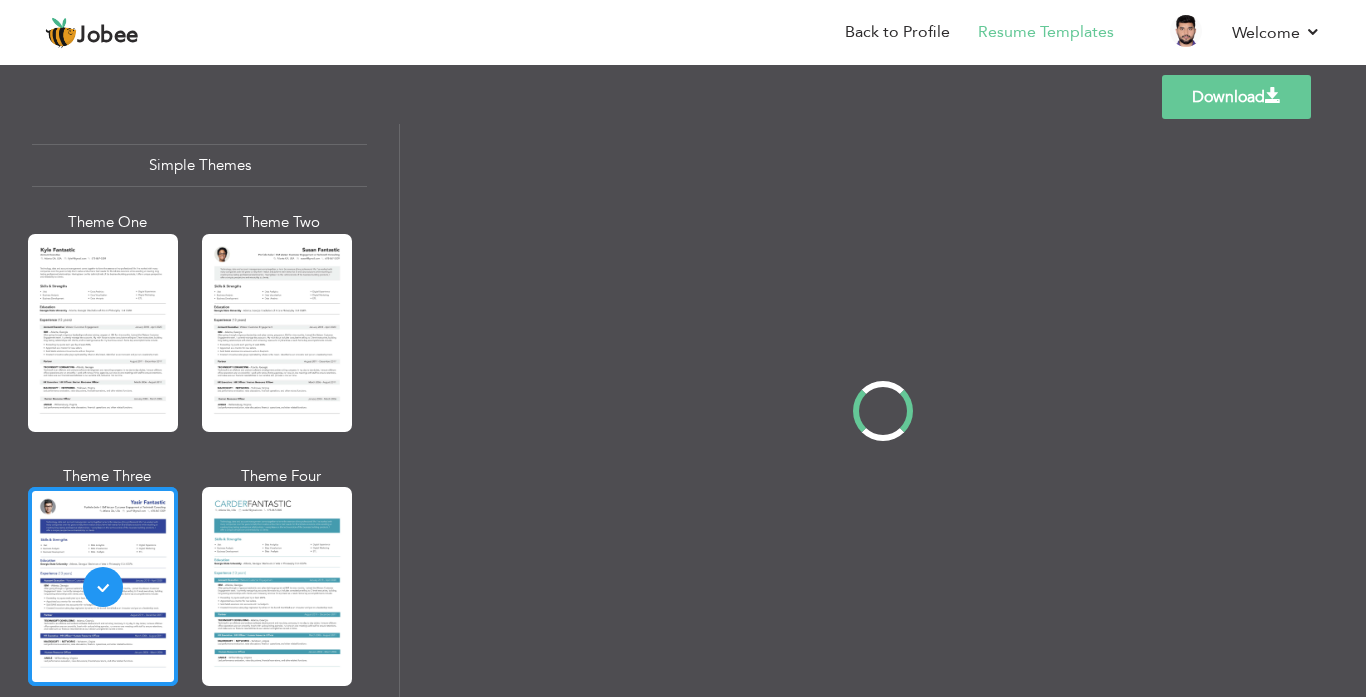 scroll, scrollTop: 0, scrollLeft: 0, axis: both 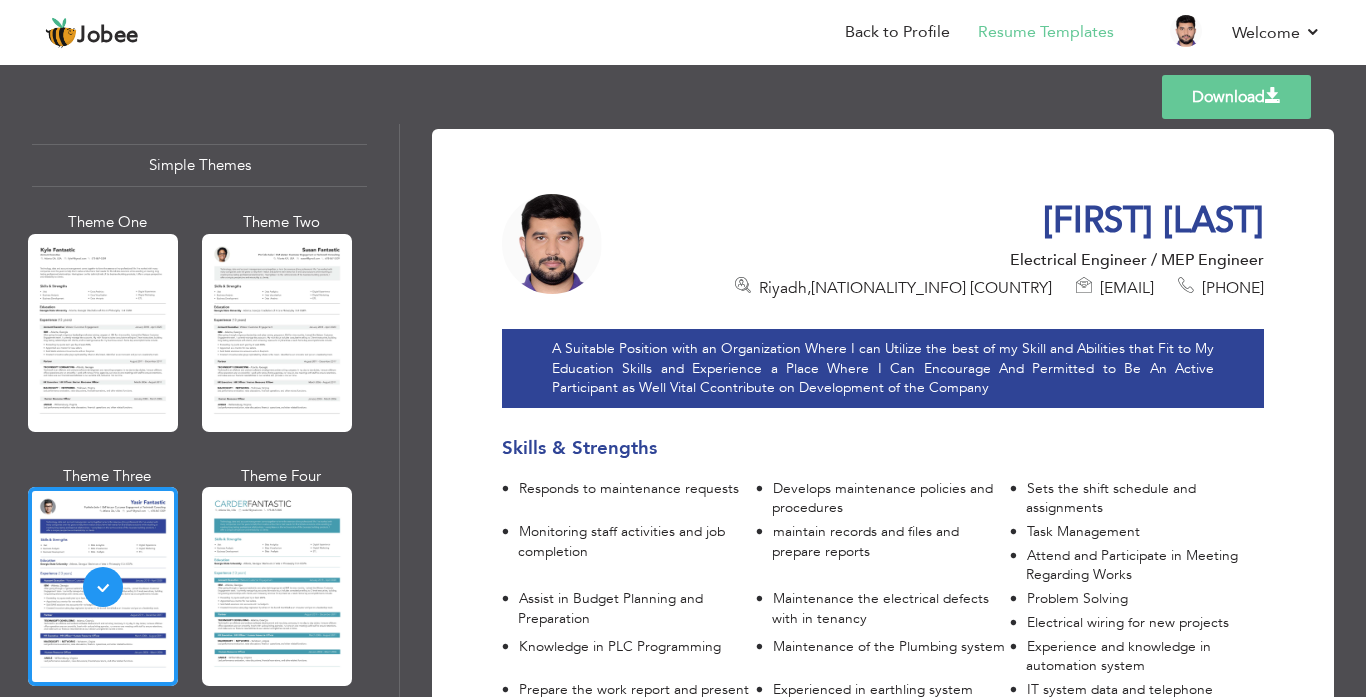 click on "MUHAMMAD ASHFAQ" at bounding box center (949, 221) 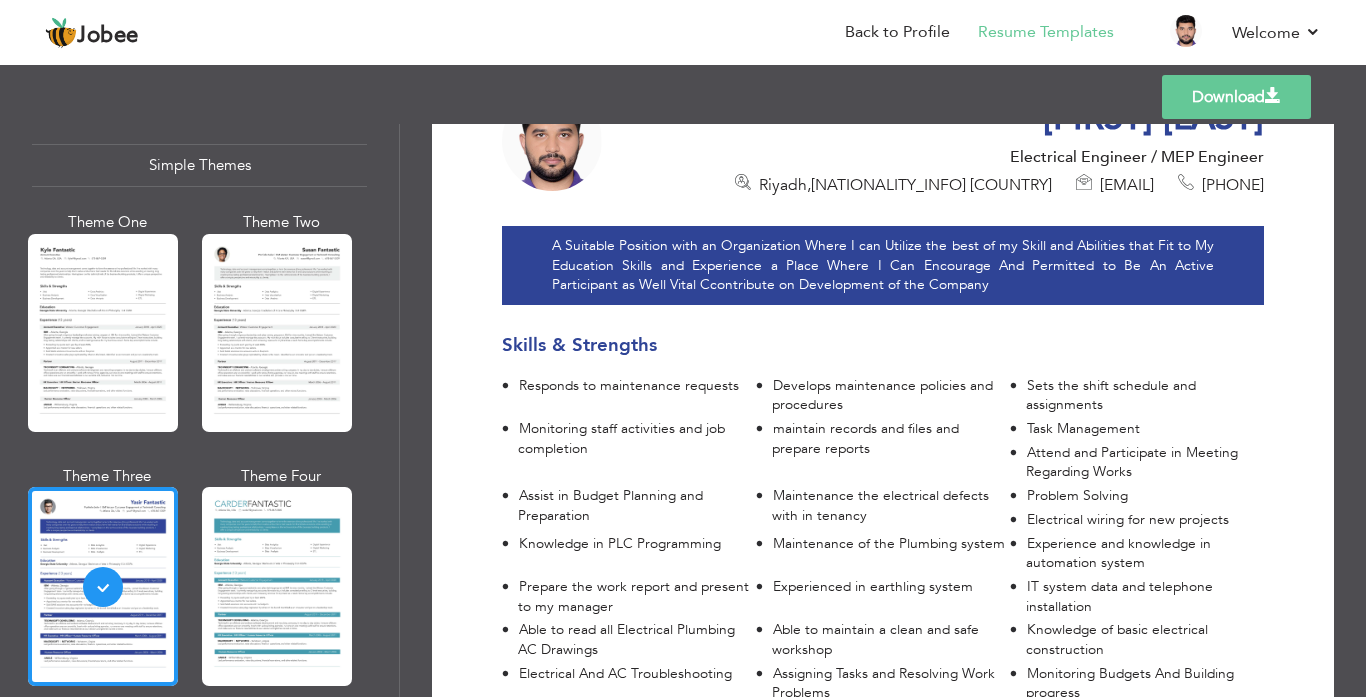 scroll, scrollTop: 0, scrollLeft: 0, axis: both 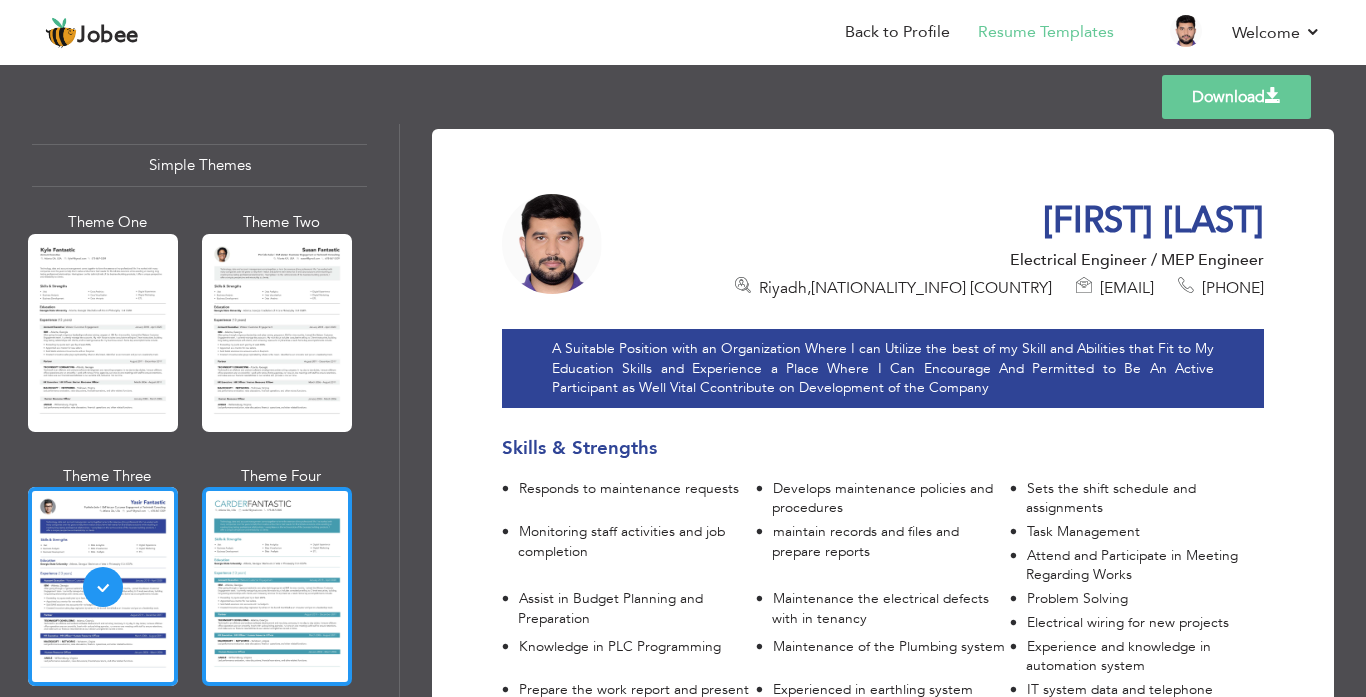 click at bounding box center [277, 586] 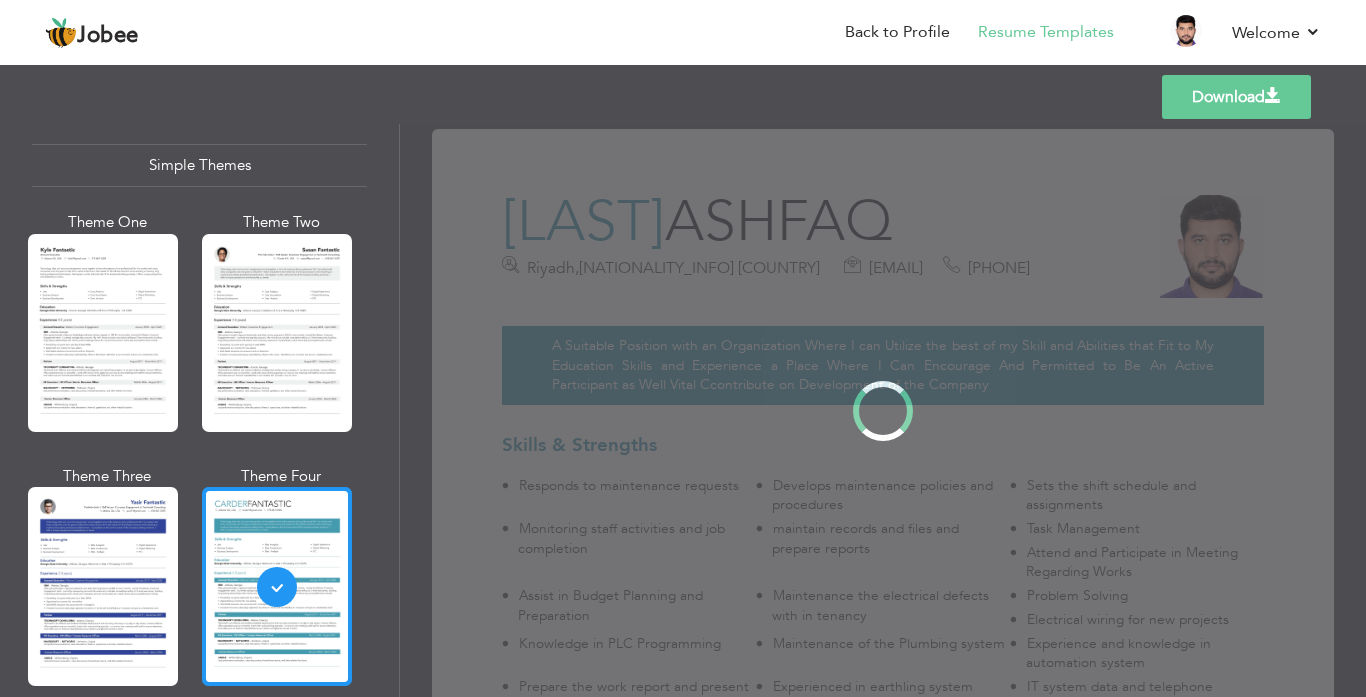 scroll, scrollTop: 3504, scrollLeft: 0, axis: vertical 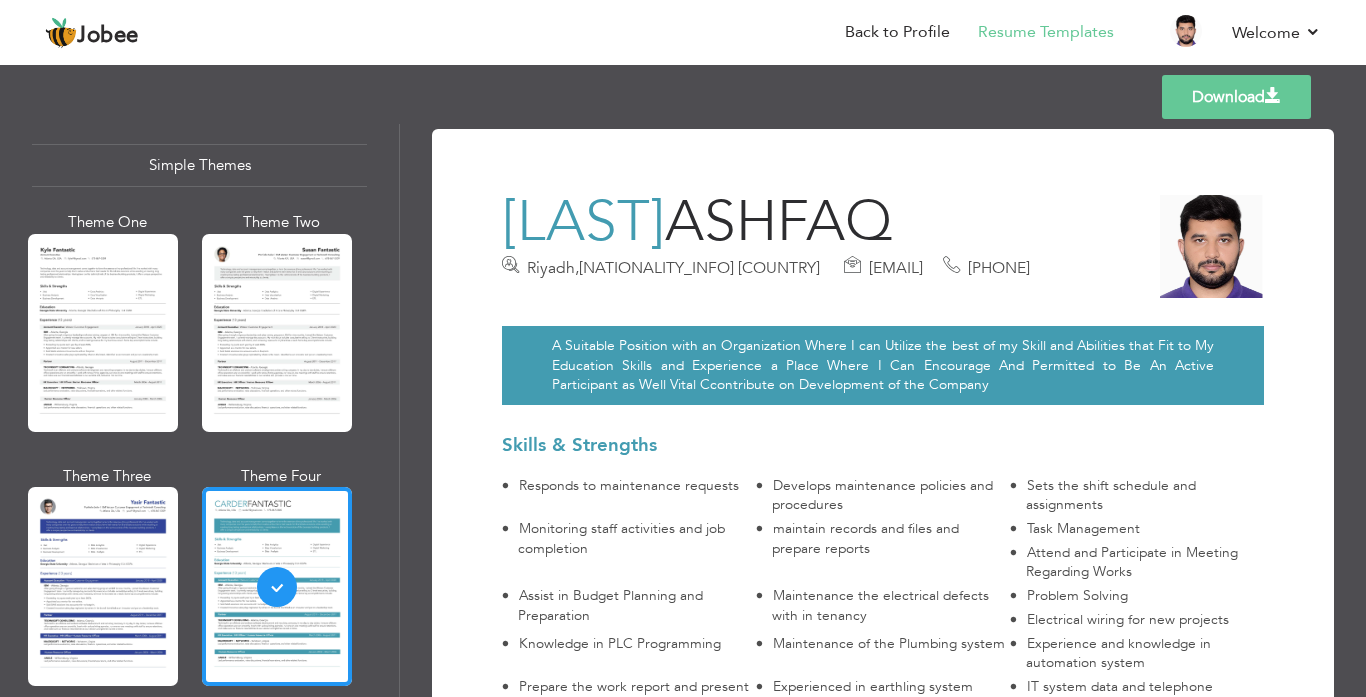 click on "Download
MUHAMMAD ASHFAQ
Riyadh ,  Iqama transferable Saudi Arabia
mashfaq127@gmail.com
+966570675175
A Suitable Position with an Organization Where I can Utilize the best of my Skill and Abilities that Fit to My Education Skills and Experience a Place Where I Can Encourage And Permitted to Be An Active Participant as Well Vital Ccontribute on Development of the Company
-  ," at bounding box center (883, 1189) 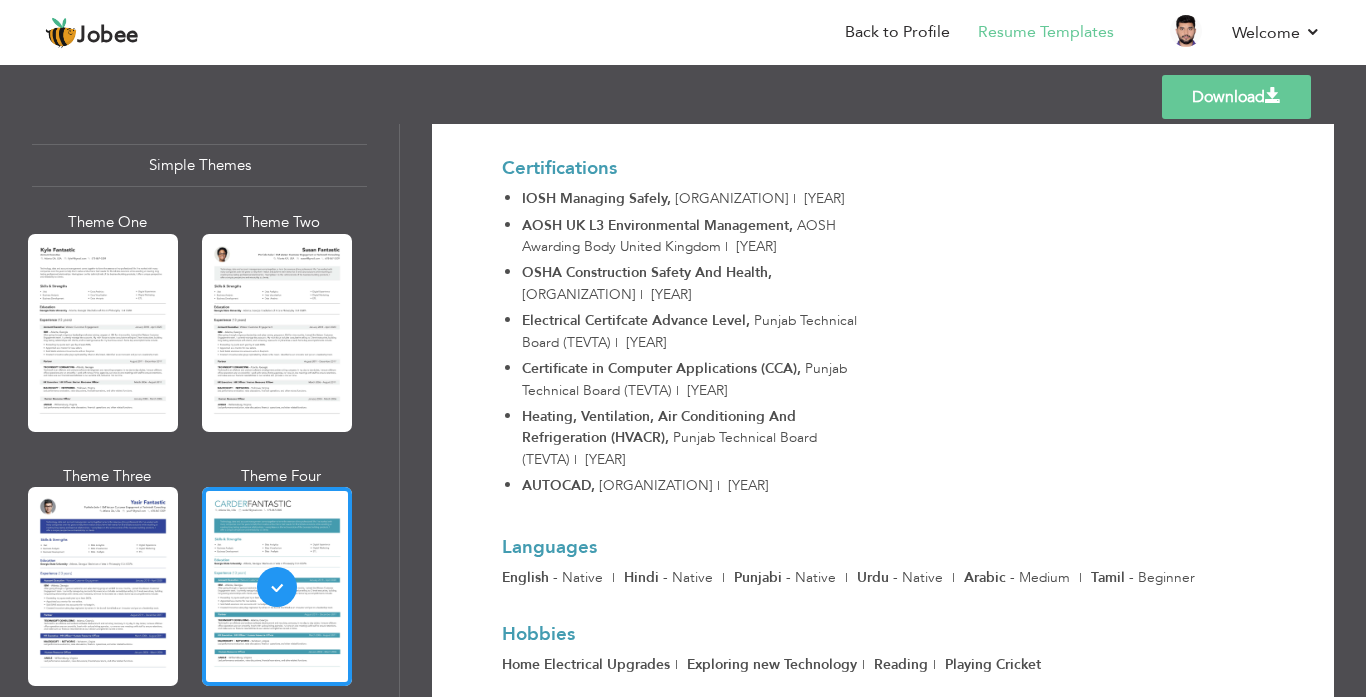 scroll, scrollTop: 1491, scrollLeft: 0, axis: vertical 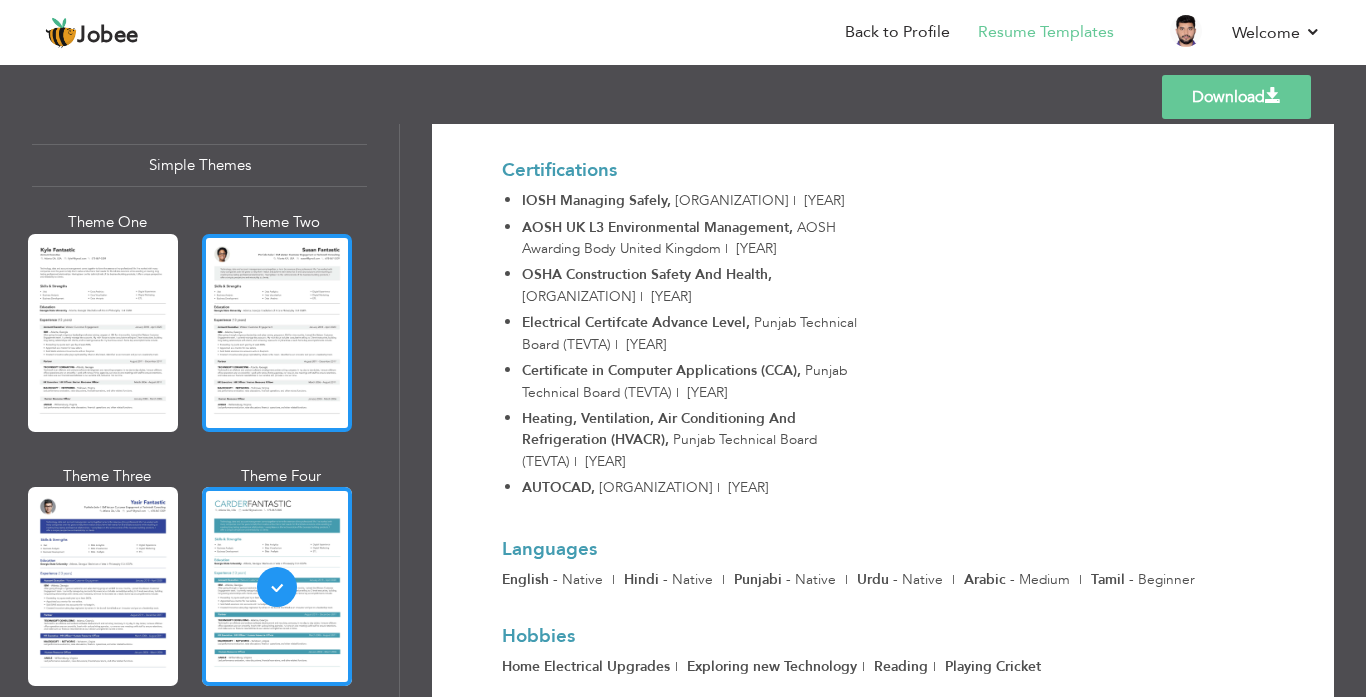 click at bounding box center [277, 333] 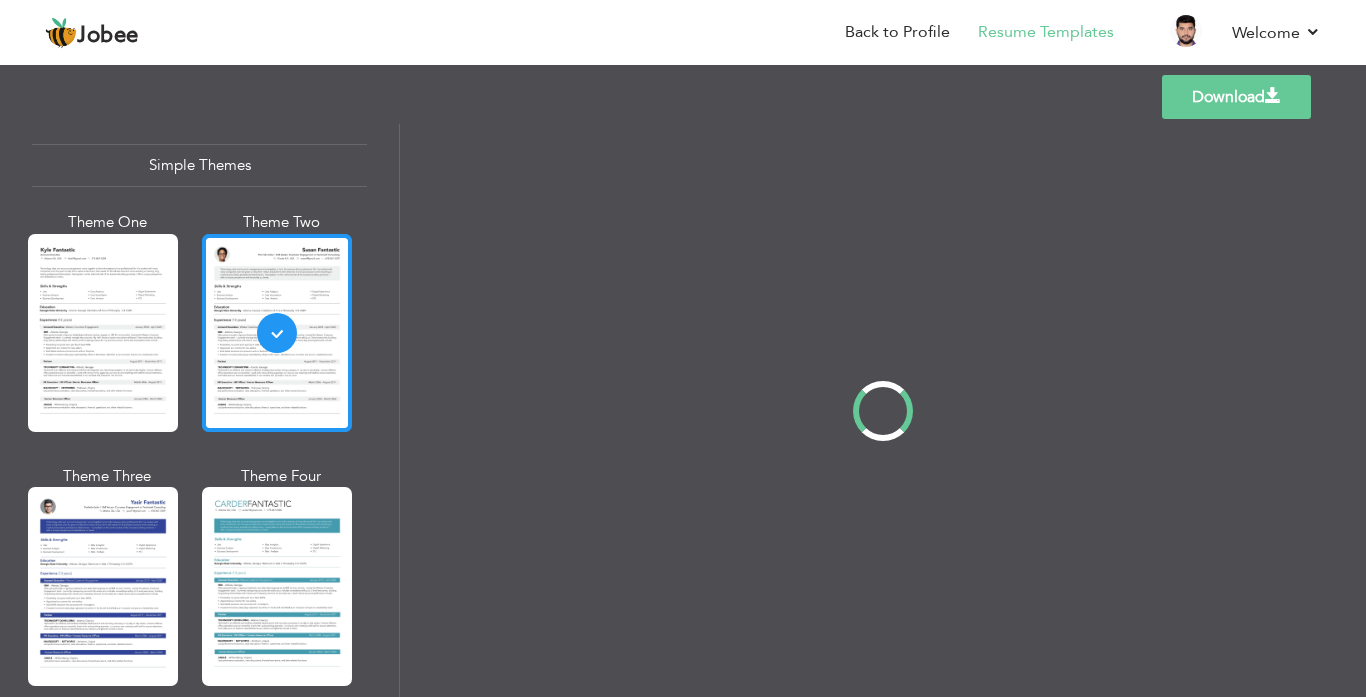 scroll, scrollTop: 0, scrollLeft: 0, axis: both 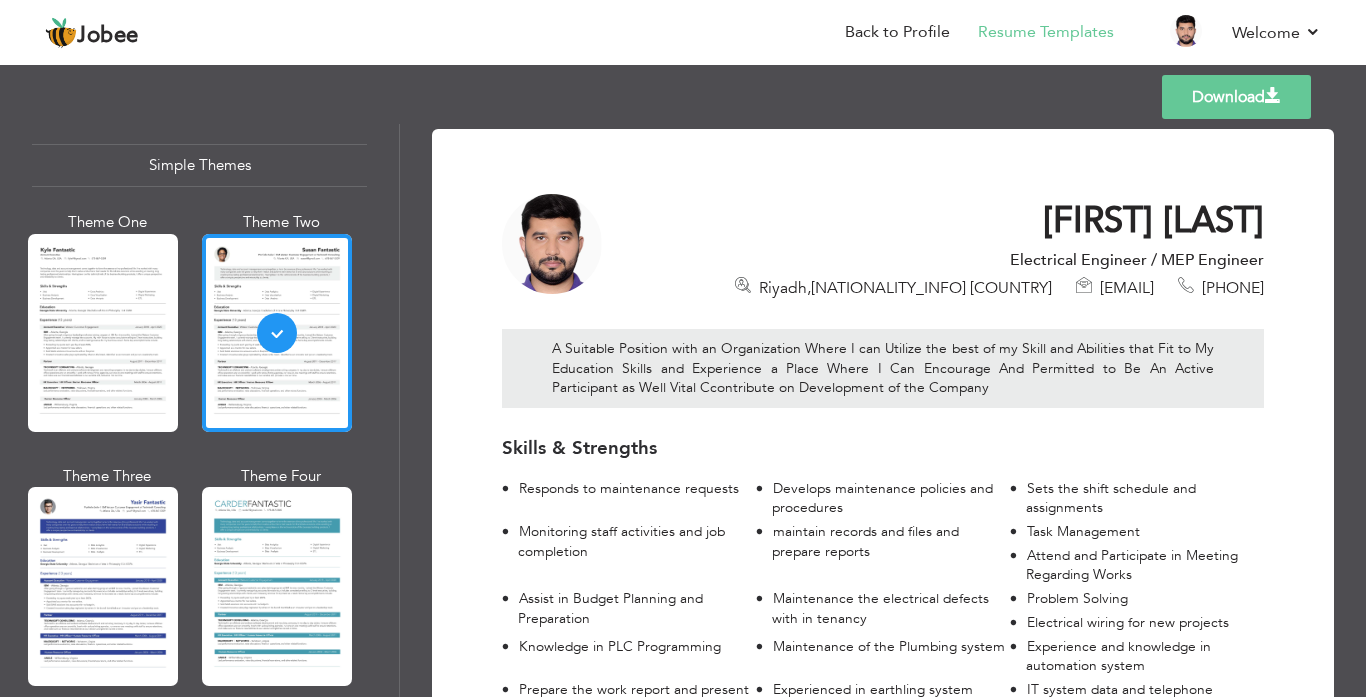 click on "[JOB_TITLE]" at bounding box center (949, 260) 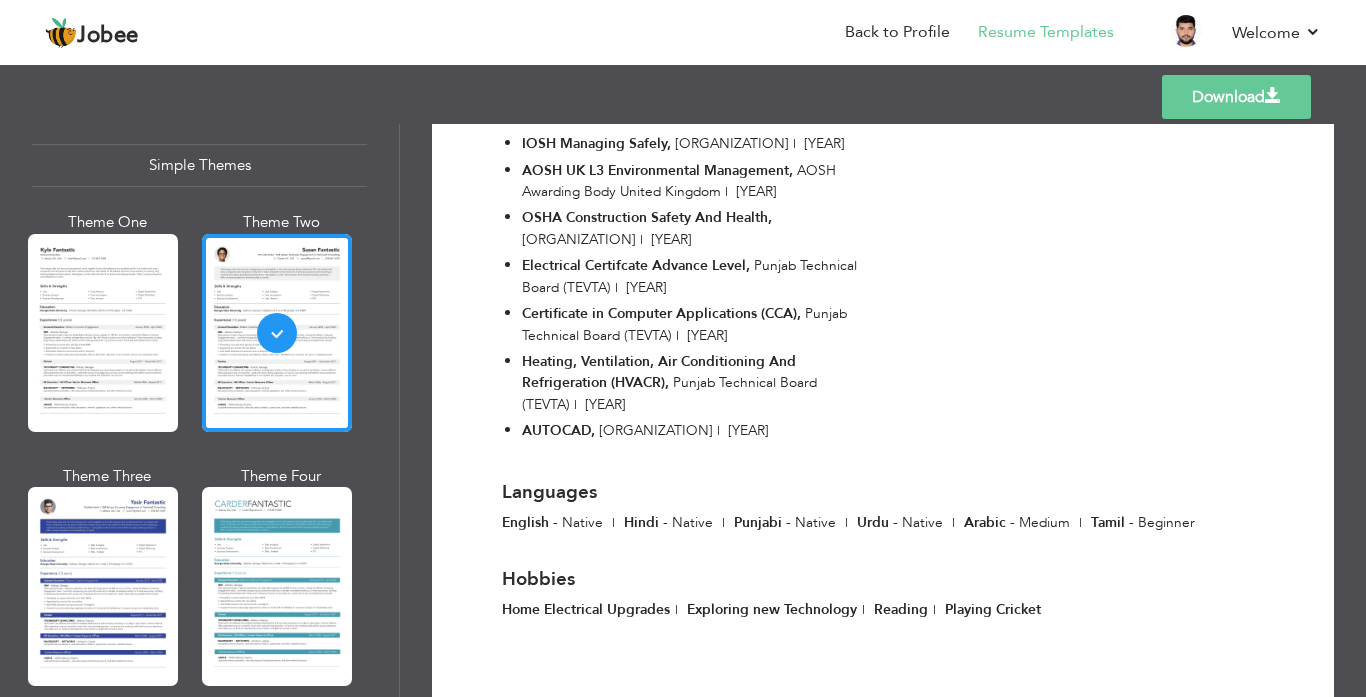 scroll, scrollTop: 1542, scrollLeft: 0, axis: vertical 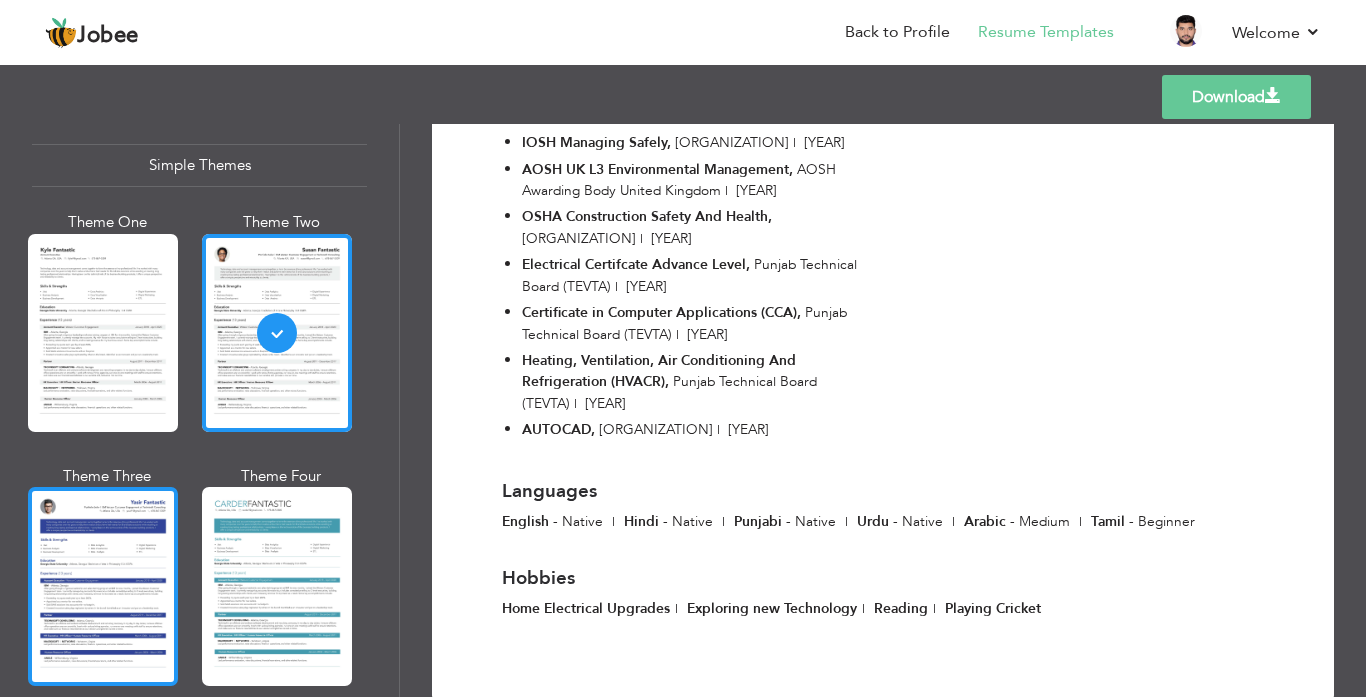click at bounding box center (103, 586) 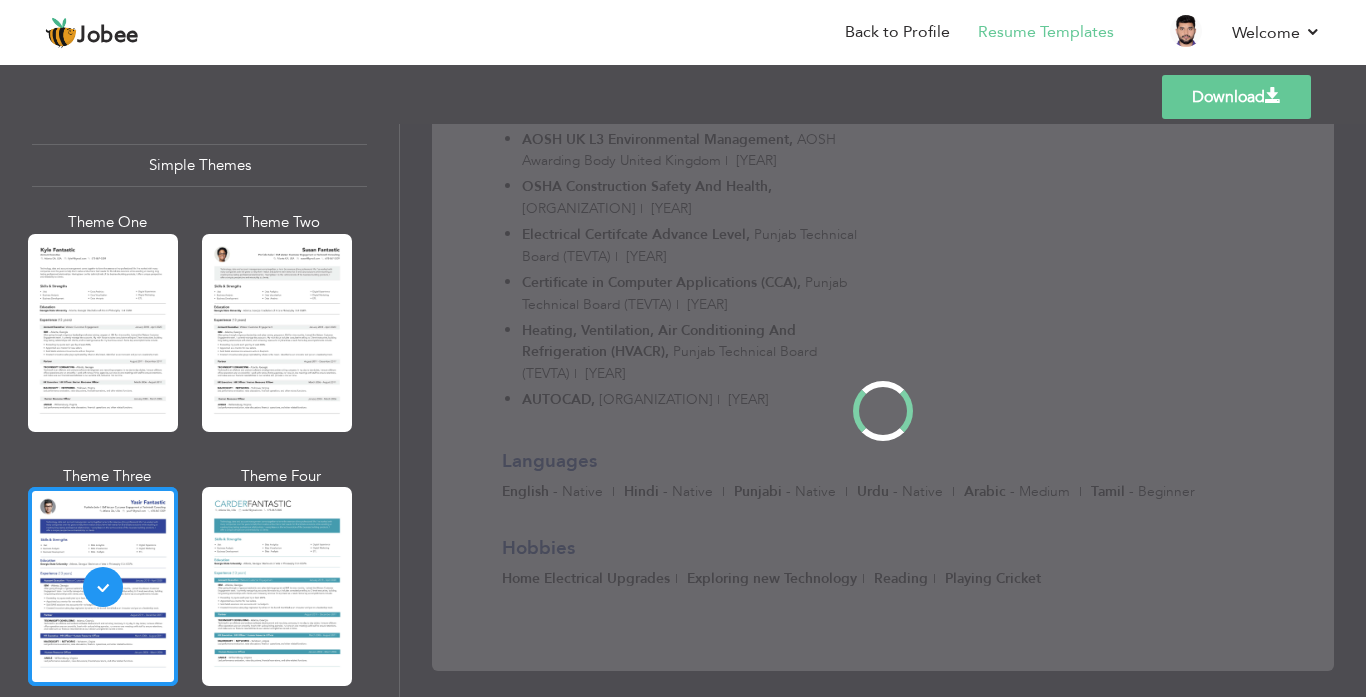 scroll, scrollTop: 0, scrollLeft: 0, axis: both 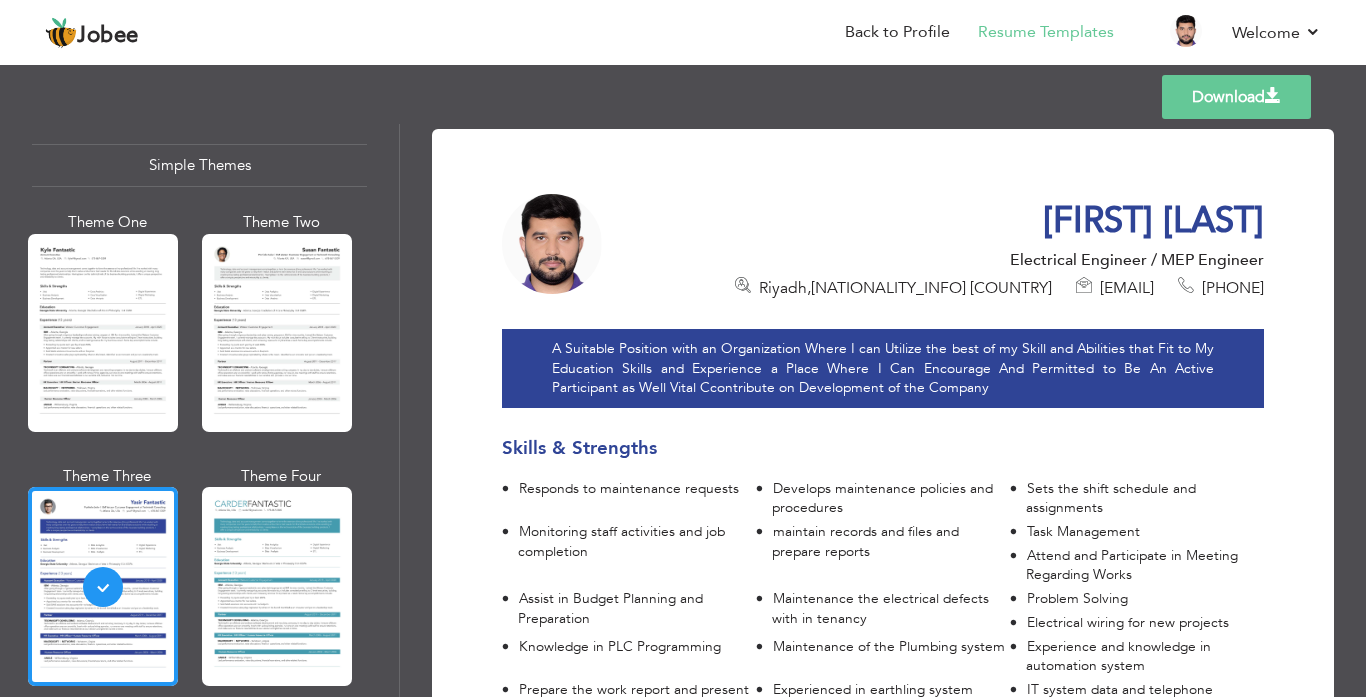 click on "MUHAMMAD ASHFAQ" at bounding box center (949, 221) 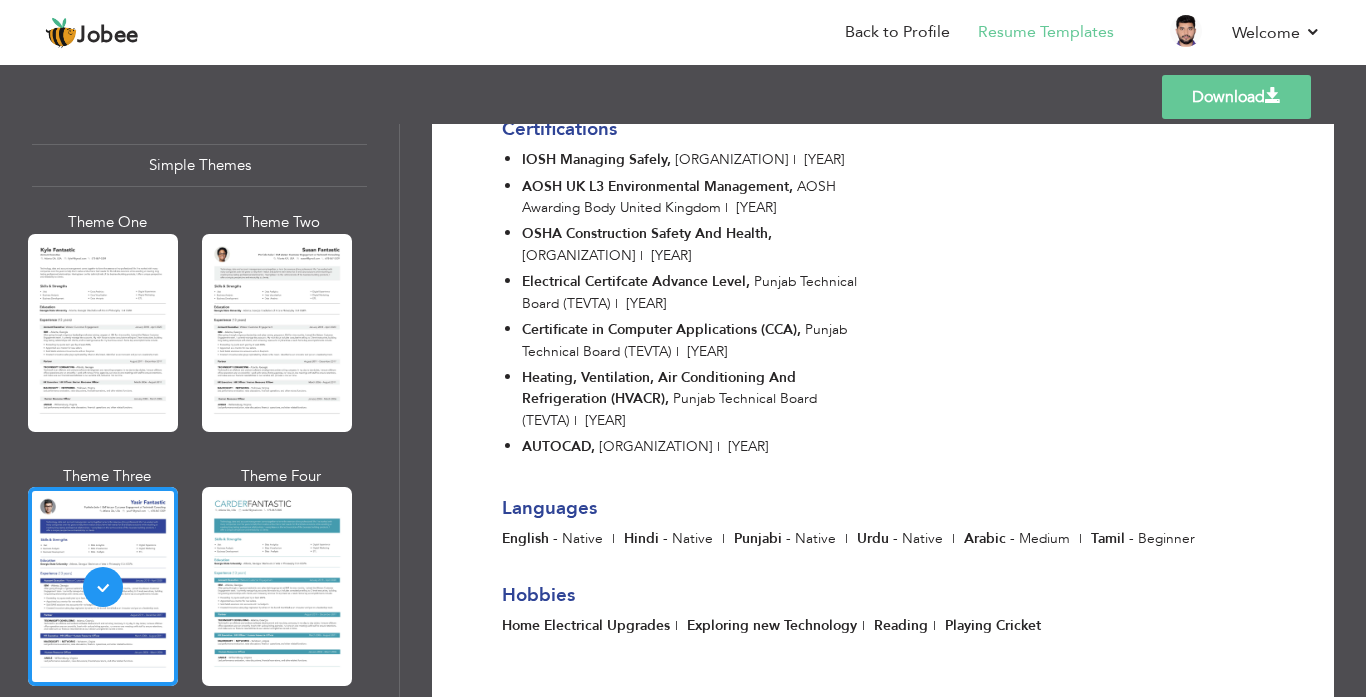 scroll, scrollTop: 1512, scrollLeft: 0, axis: vertical 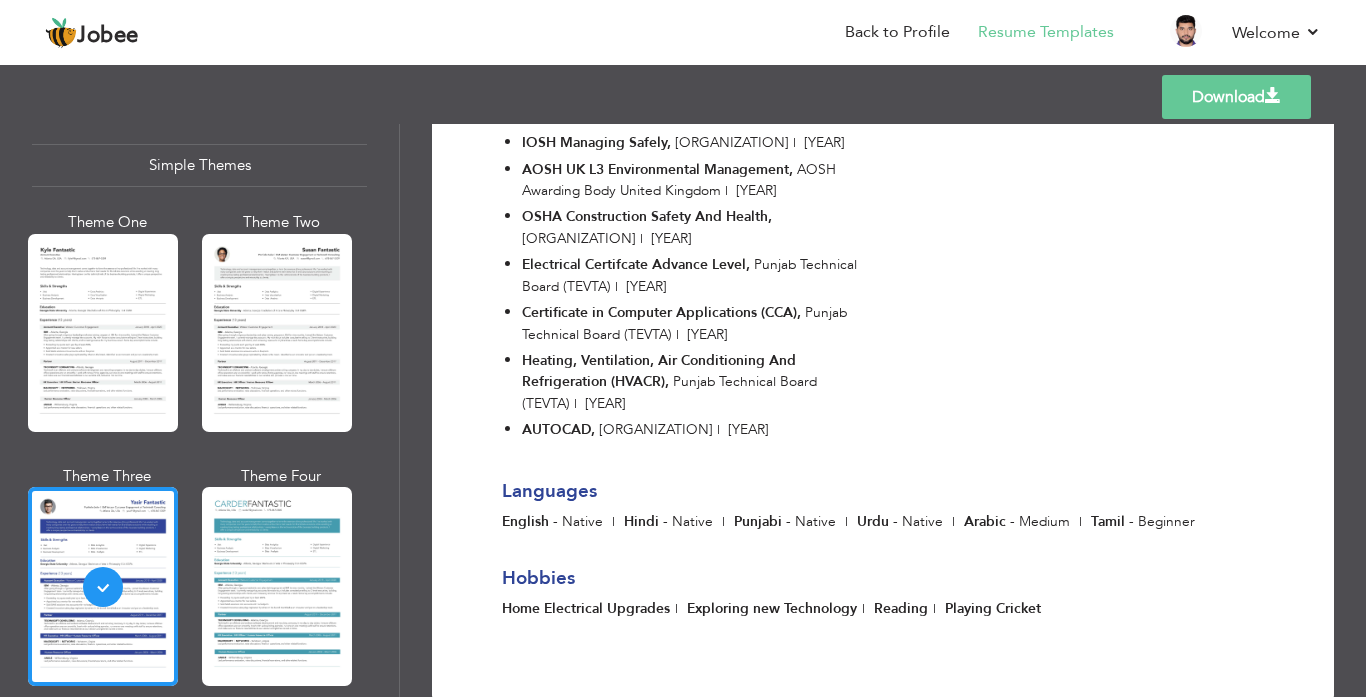 click on "Download" at bounding box center [1236, 97] 